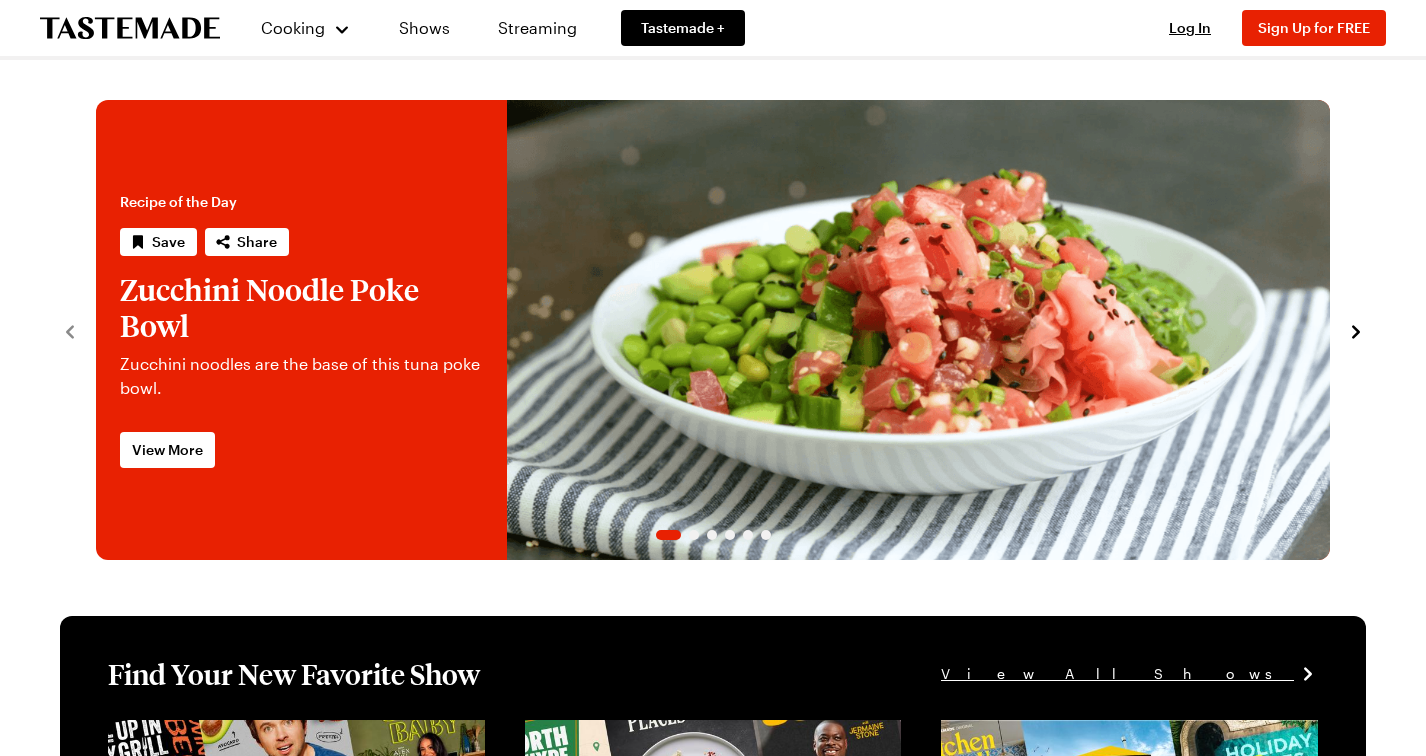 scroll, scrollTop: 0, scrollLeft: 0, axis: both 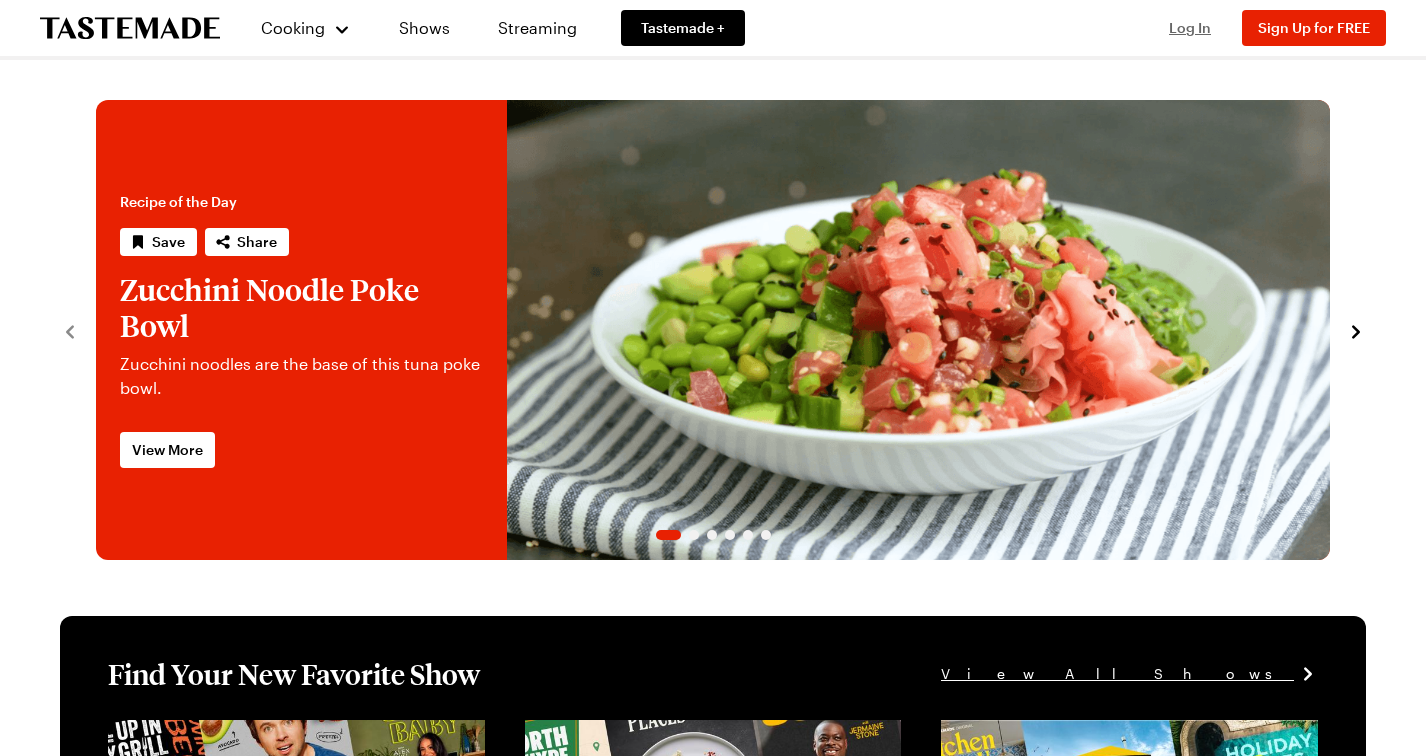 click on "Log In" at bounding box center [1190, 27] 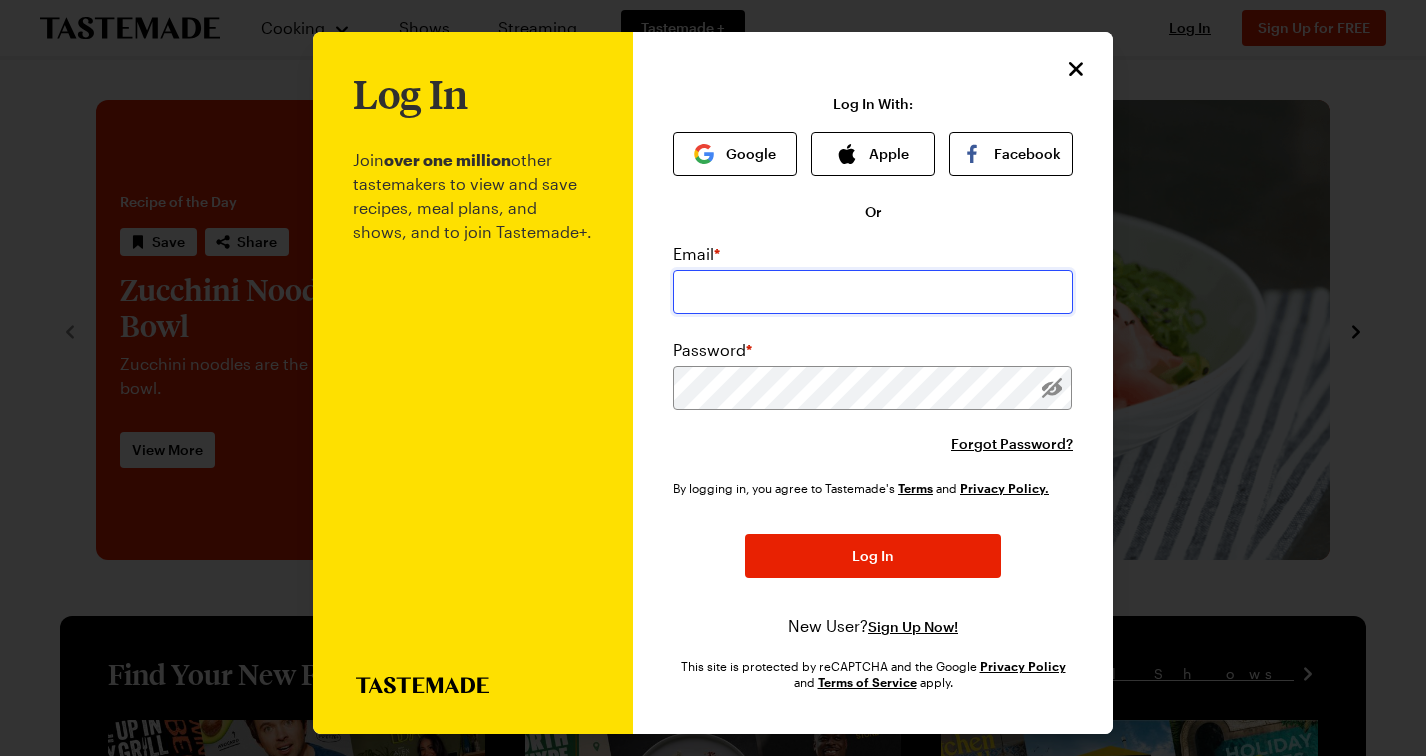 click at bounding box center [873, 292] 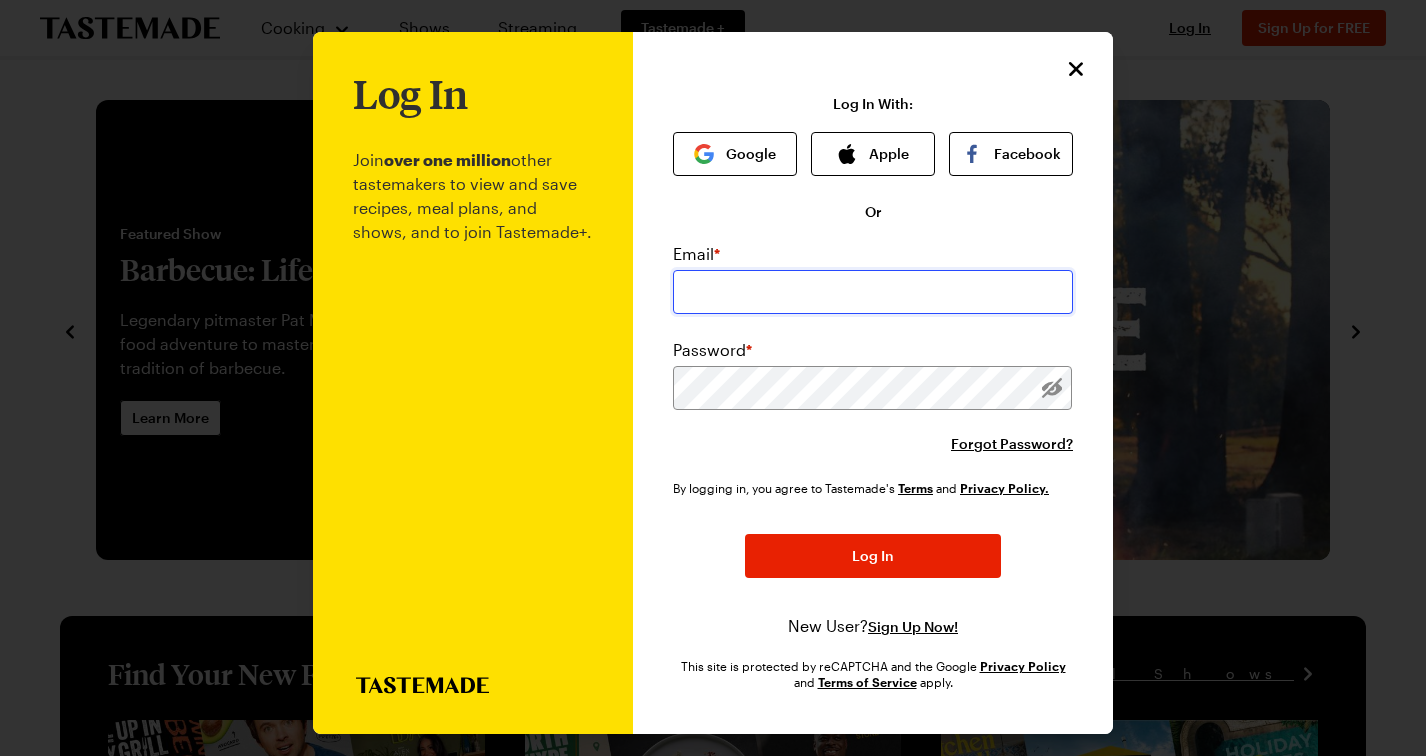 type on "[EMAIL]" 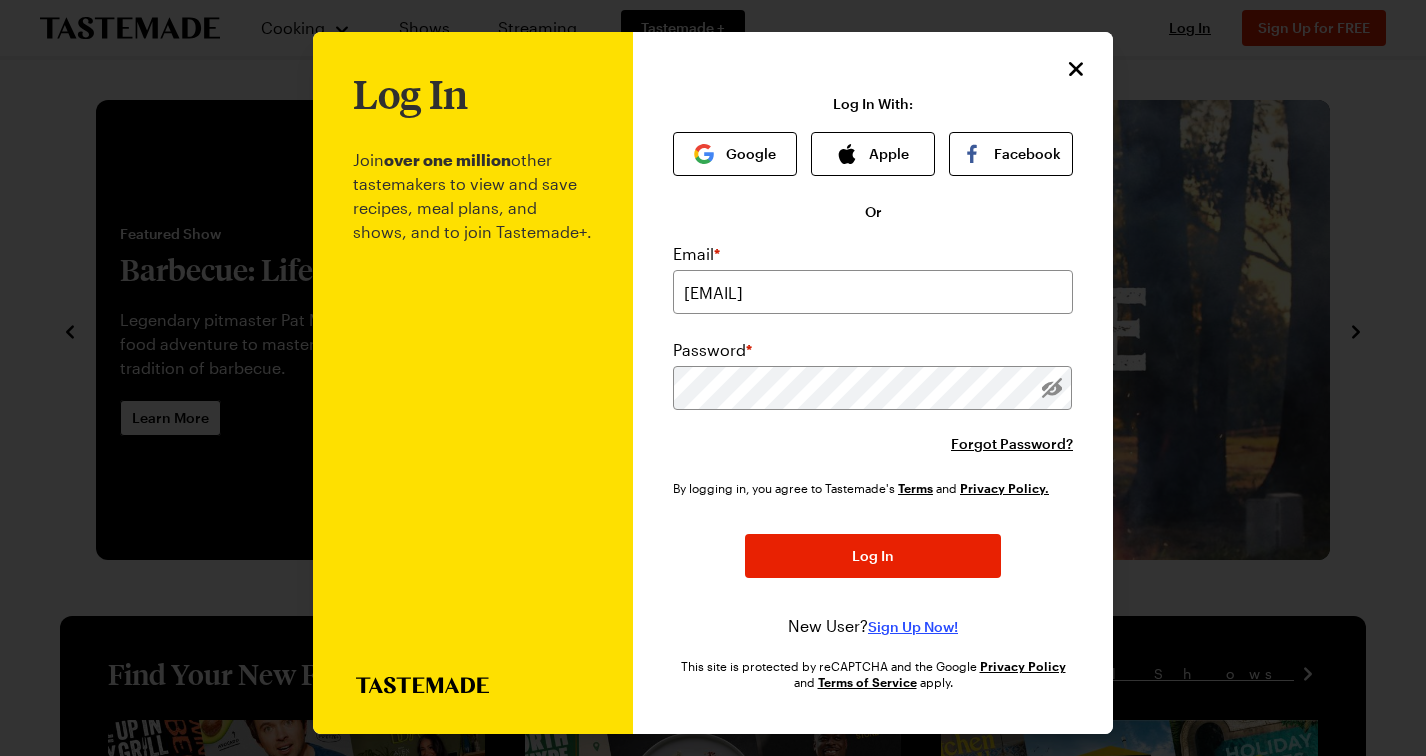 click on "Sign Up Now!" at bounding box center [913, 627] 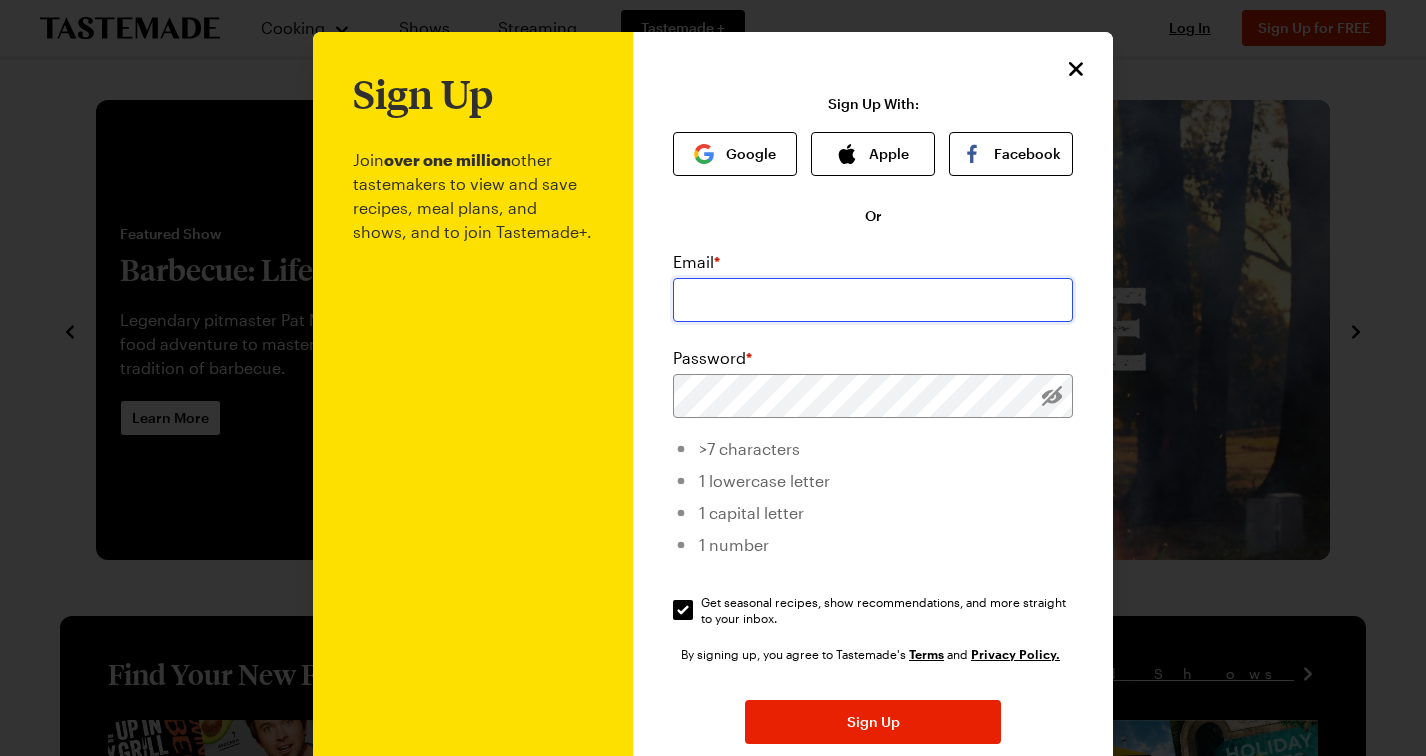 click at bounding box center (873, 300) 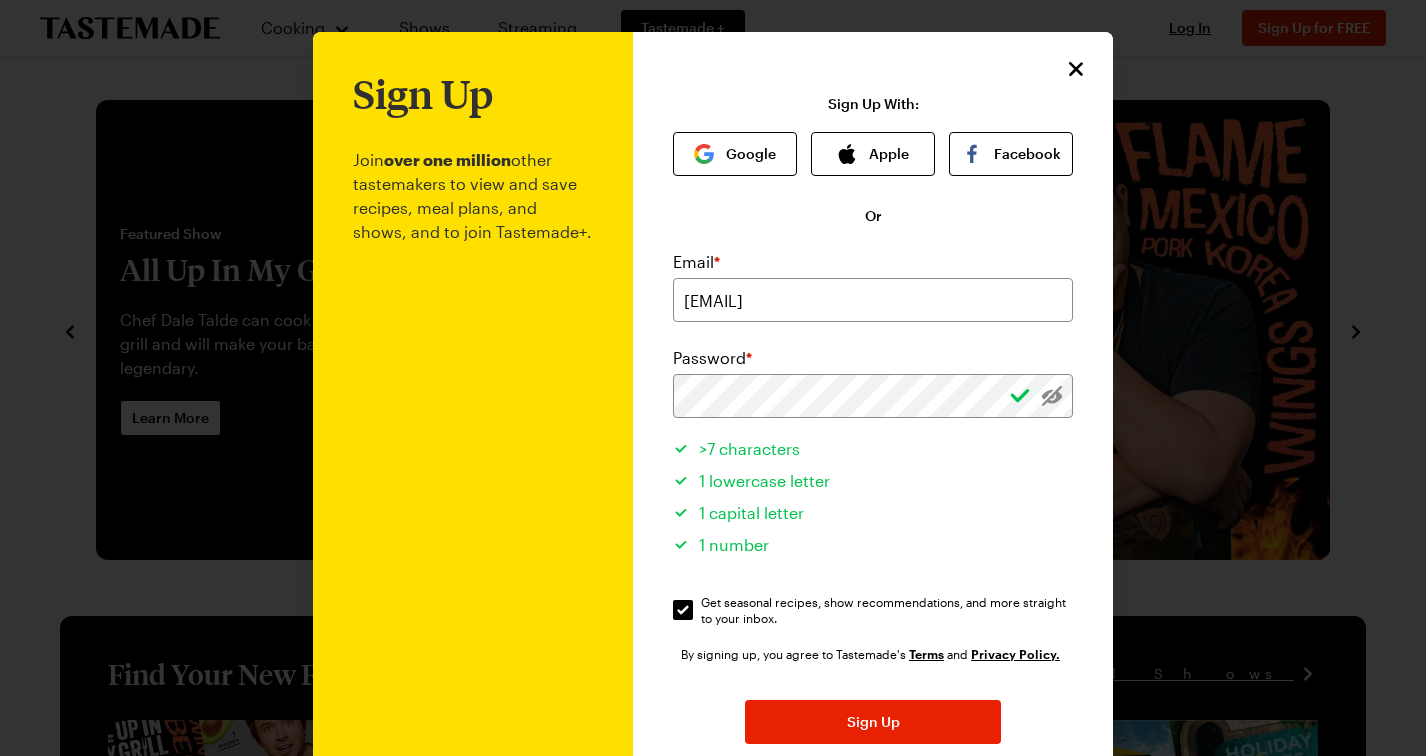 click on "Sign Up With: Google Apple Facebook Or Email  * [EMAIL] Password  * >[NUMBER] characters [NUMBER] lowercase letter [NUMBER] capital letter [NUMBER] number Get seasonal recipes, show recommendations, and more straight to your inbox. Get seasonal recipes, show recommendations, and more straight to your inbox. By signing up, you agree to Tastemade's   Terms   and   Privacy Policy. Sign Up Already have an account?  Log In! This site is protected by reCAPTCHA and the Google   Privacy Policy   and   Terms of Service   apply." at bounding box center (873, 486) 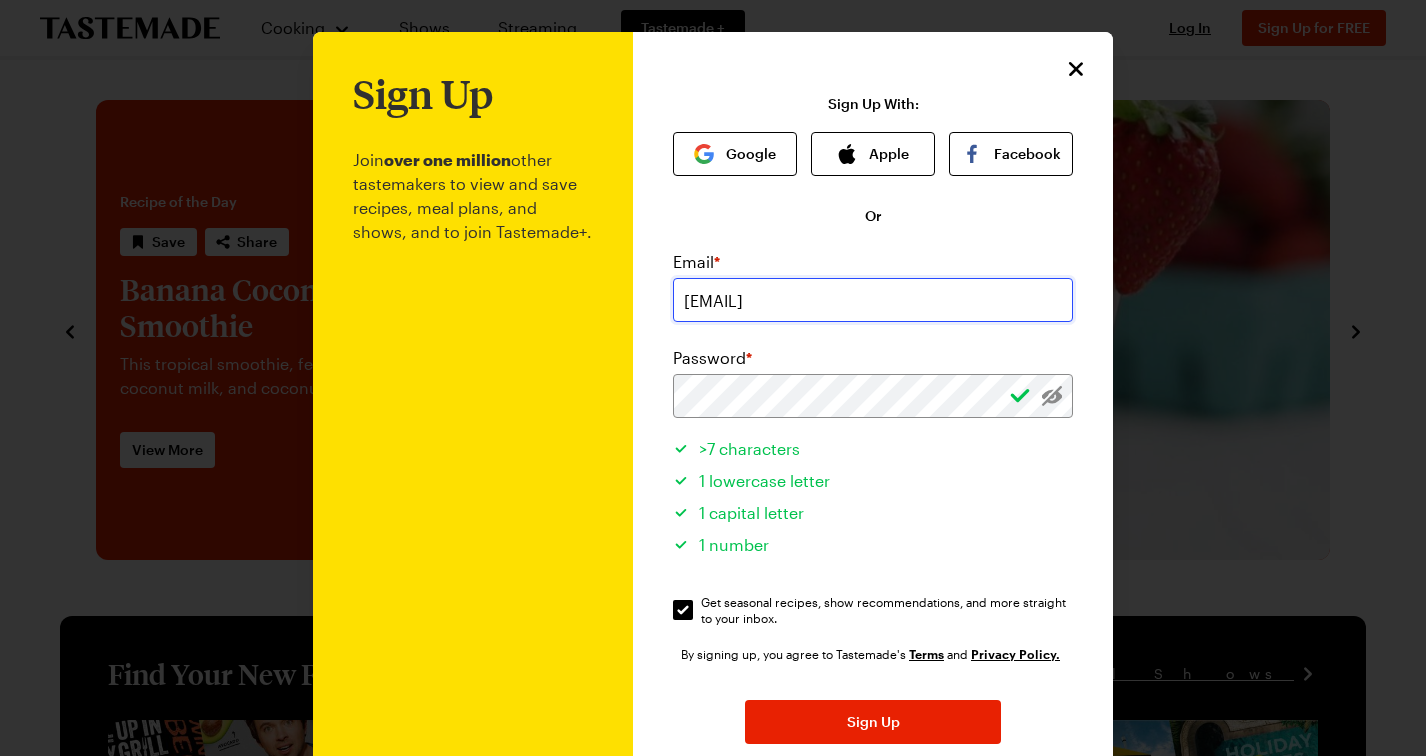 drag, startPoint x: 968, startPoint y: 301, endPoint x: 617, endPoint y: 285, distance: 351.36447 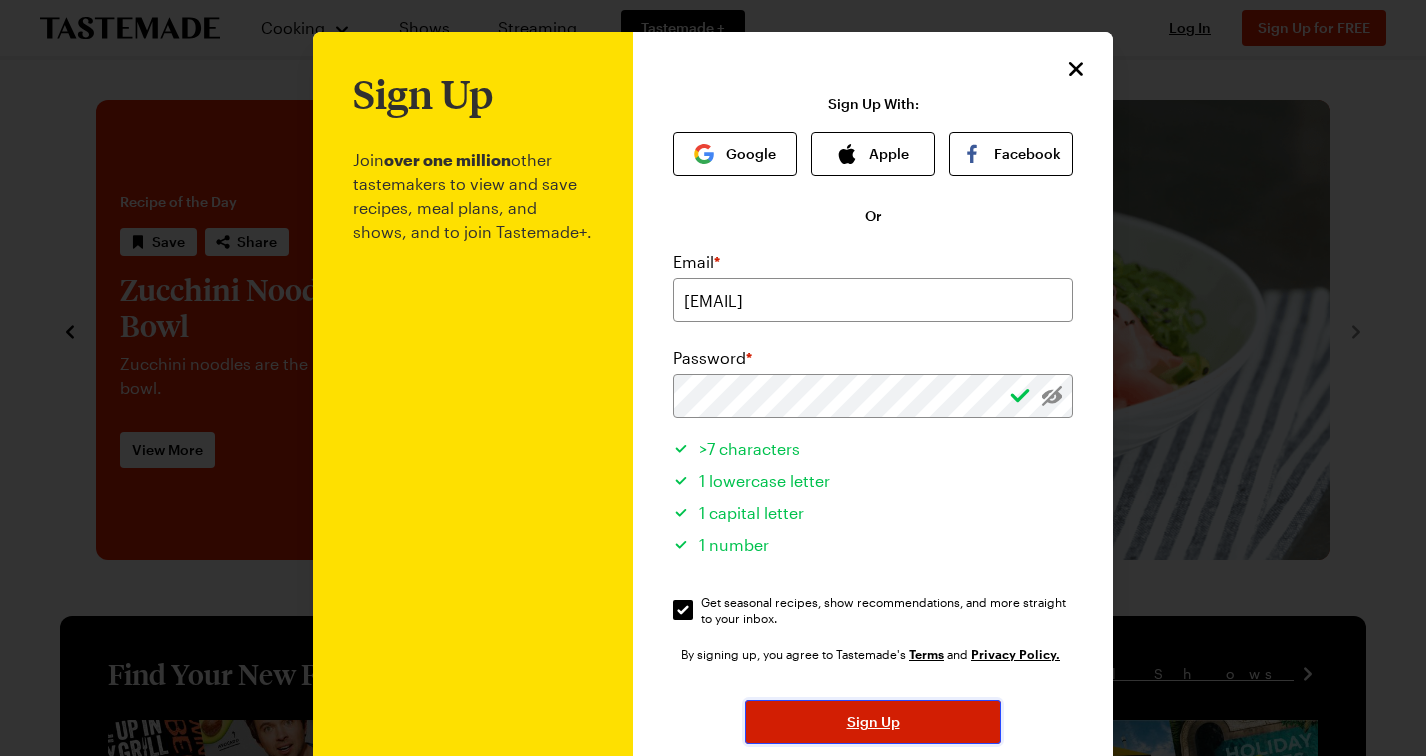 click on "Sign Up" at bounding box center [873, 722] 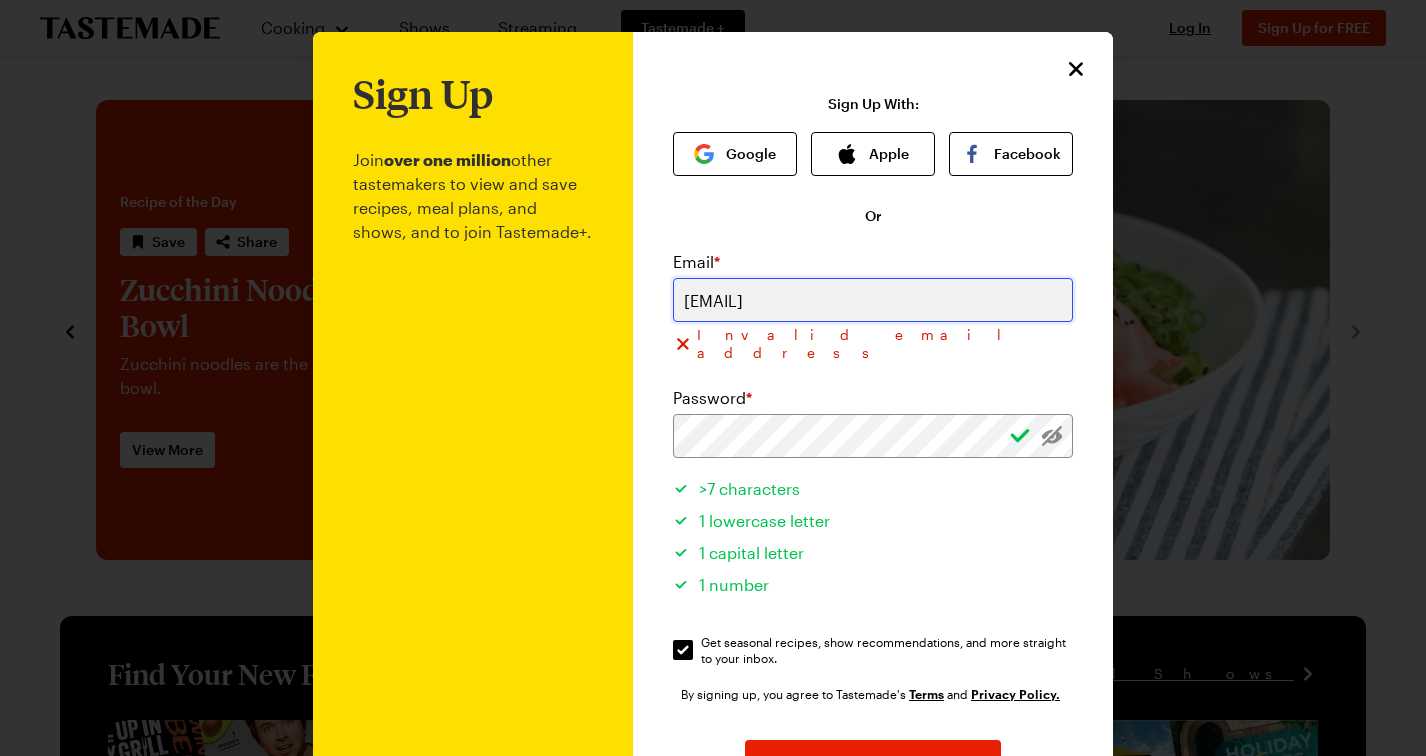click on "[EMAIL]" at bounding box center (873, 300) 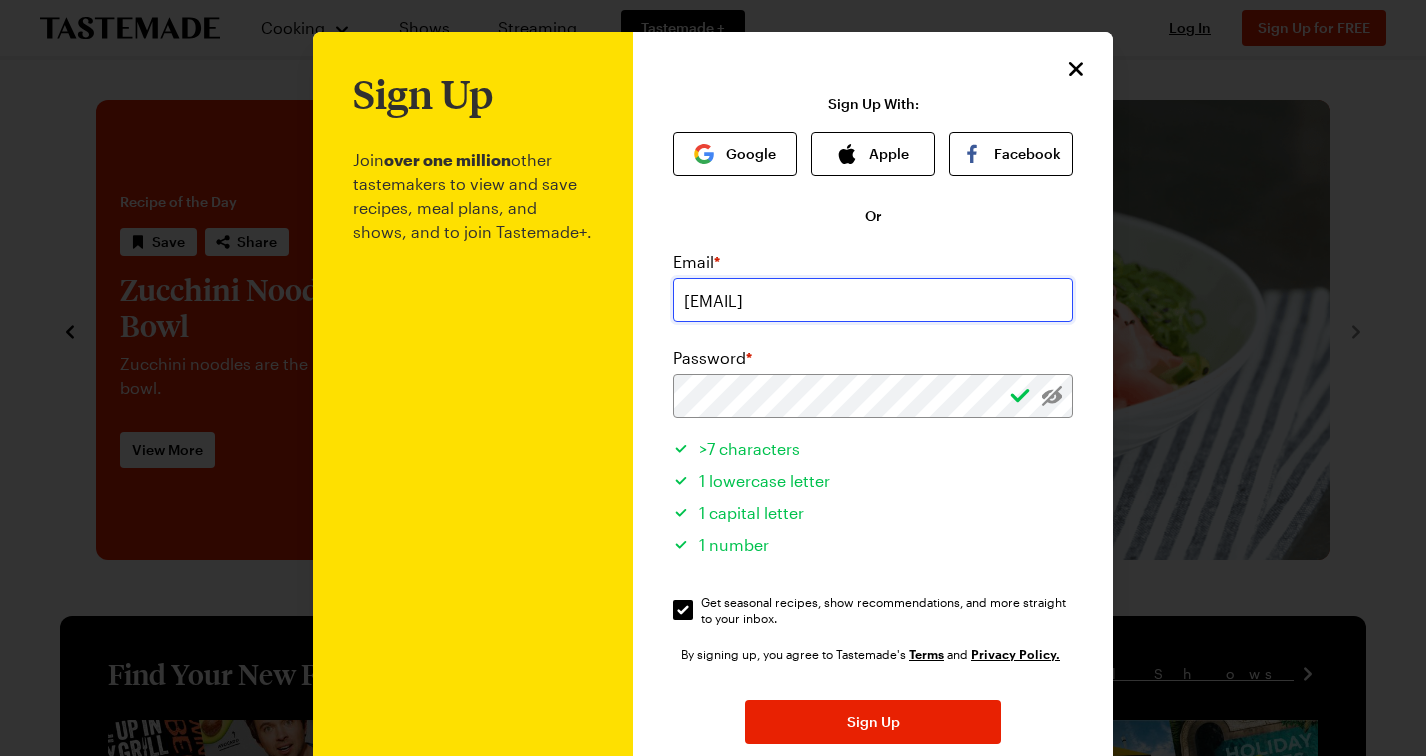 type on "[EMAIL]" 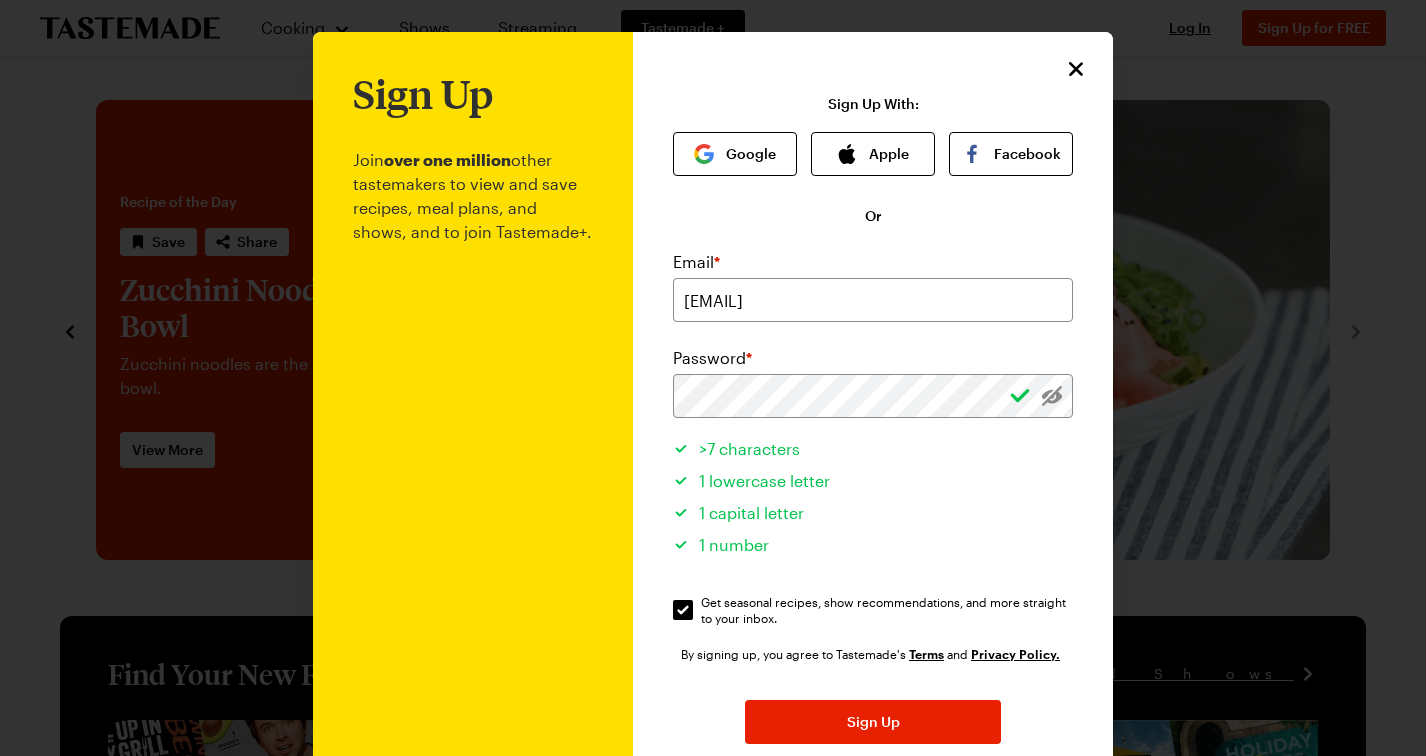 click on "1 capital letter" at bounding box center [873, 510] 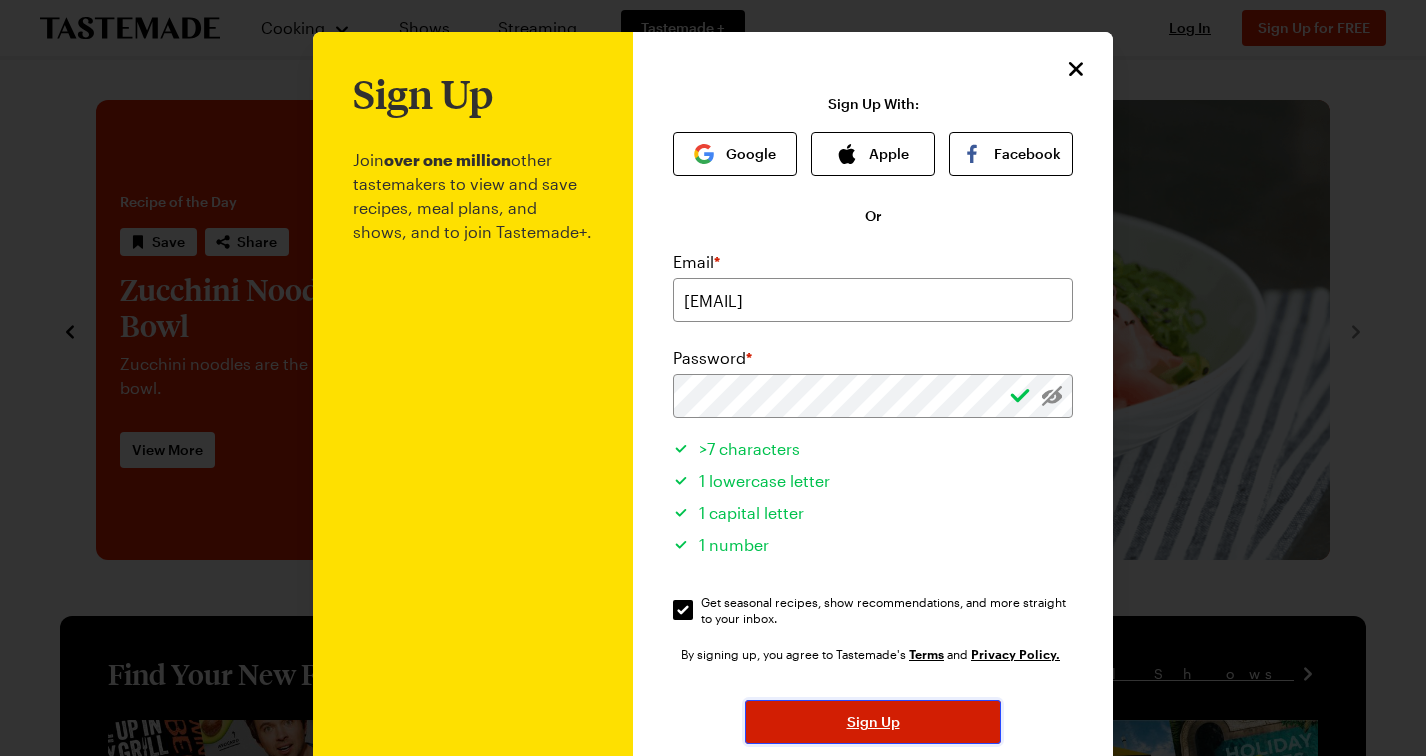 click on "Sign Up" at bounding box center [873, 722] 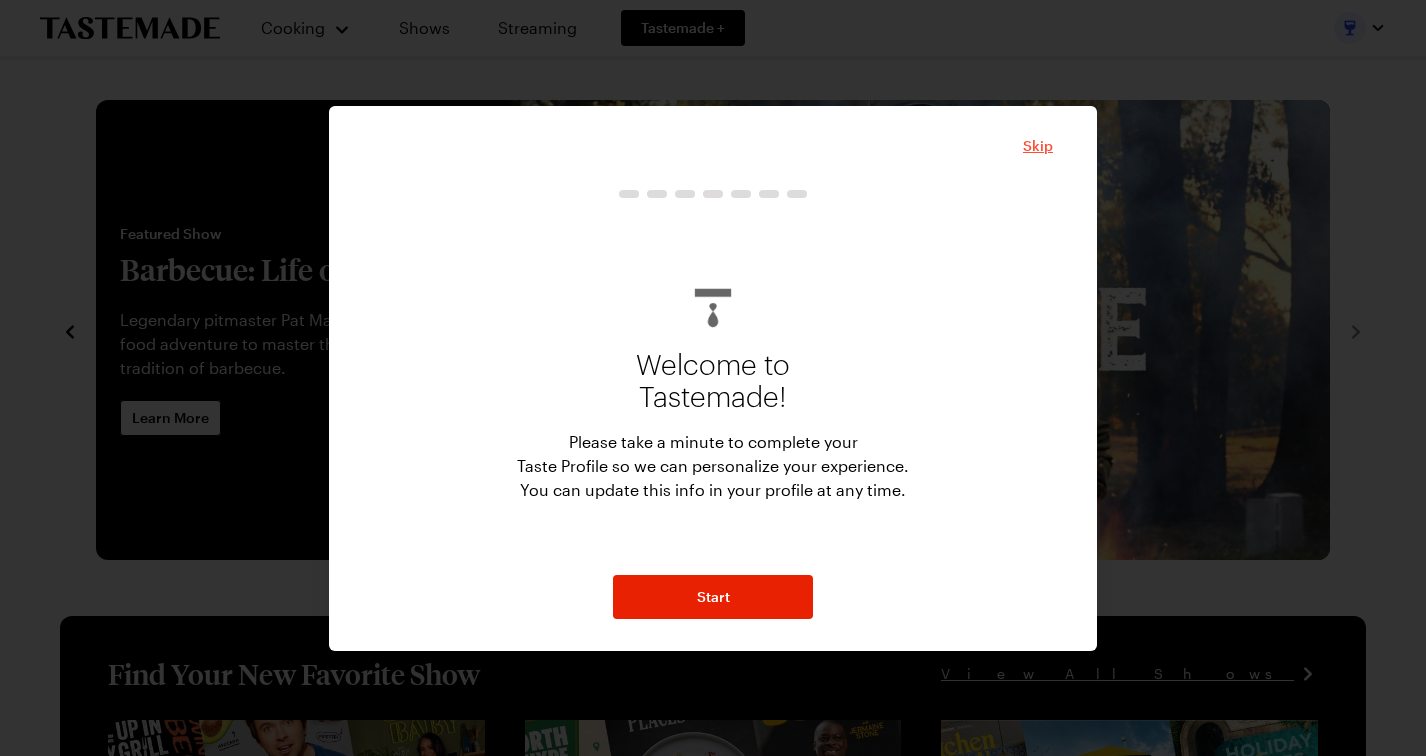 click on "Skip" at bounding box center (1038, 146) 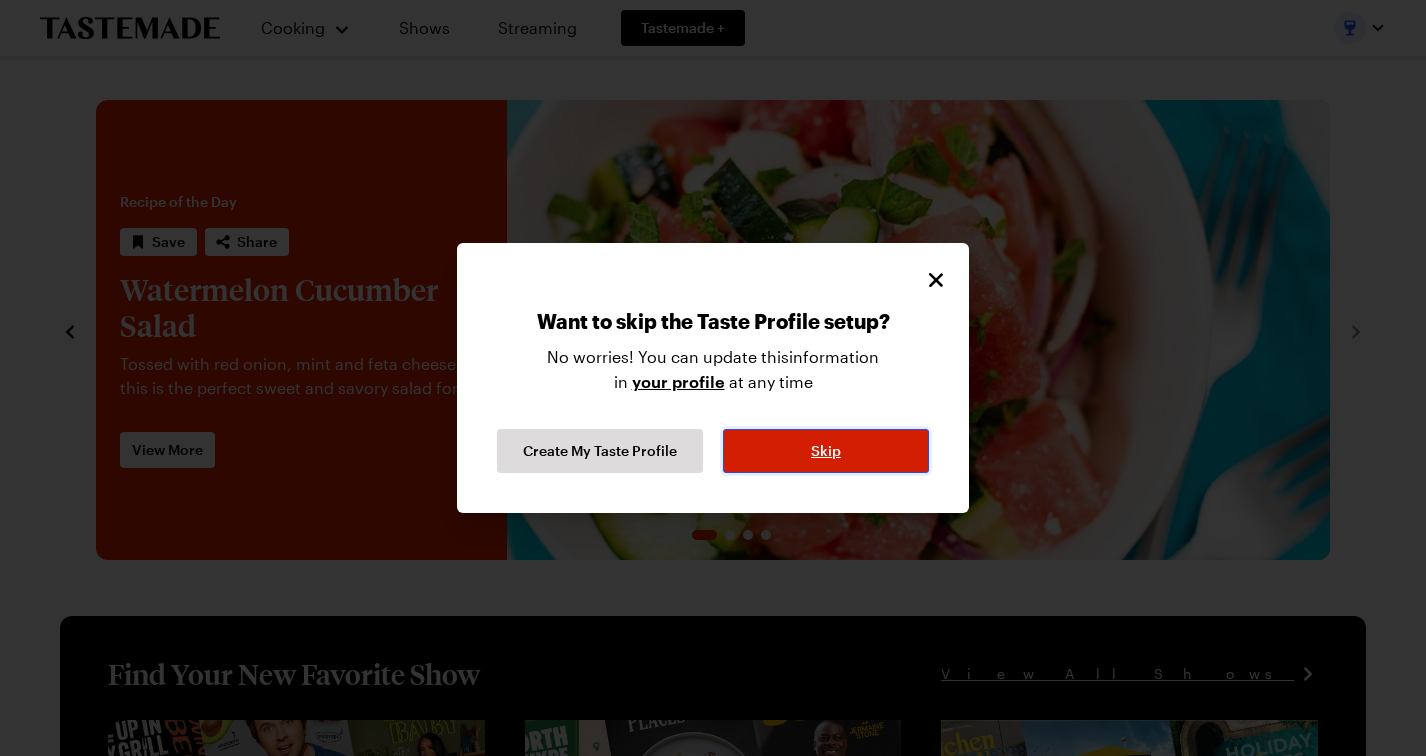 click on "Skip" at bounding box center [826, 451] 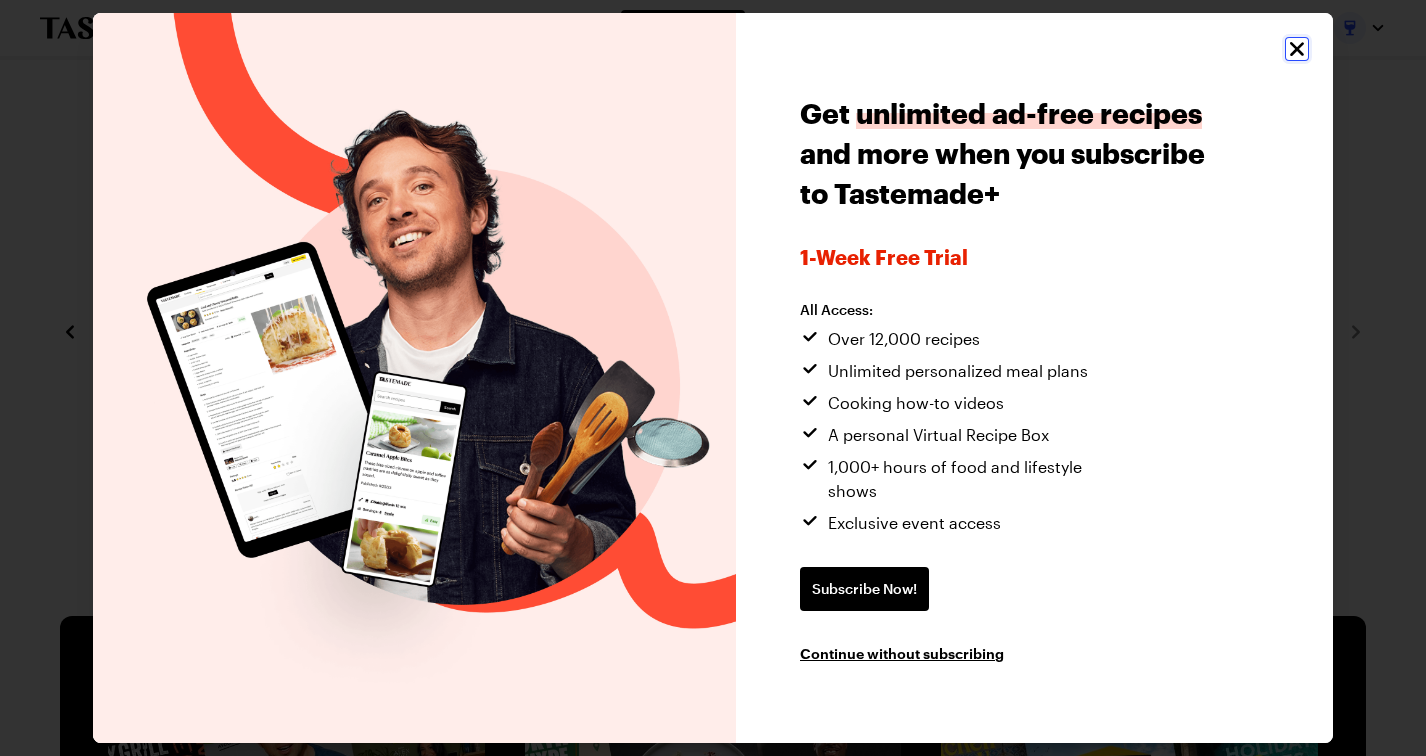click 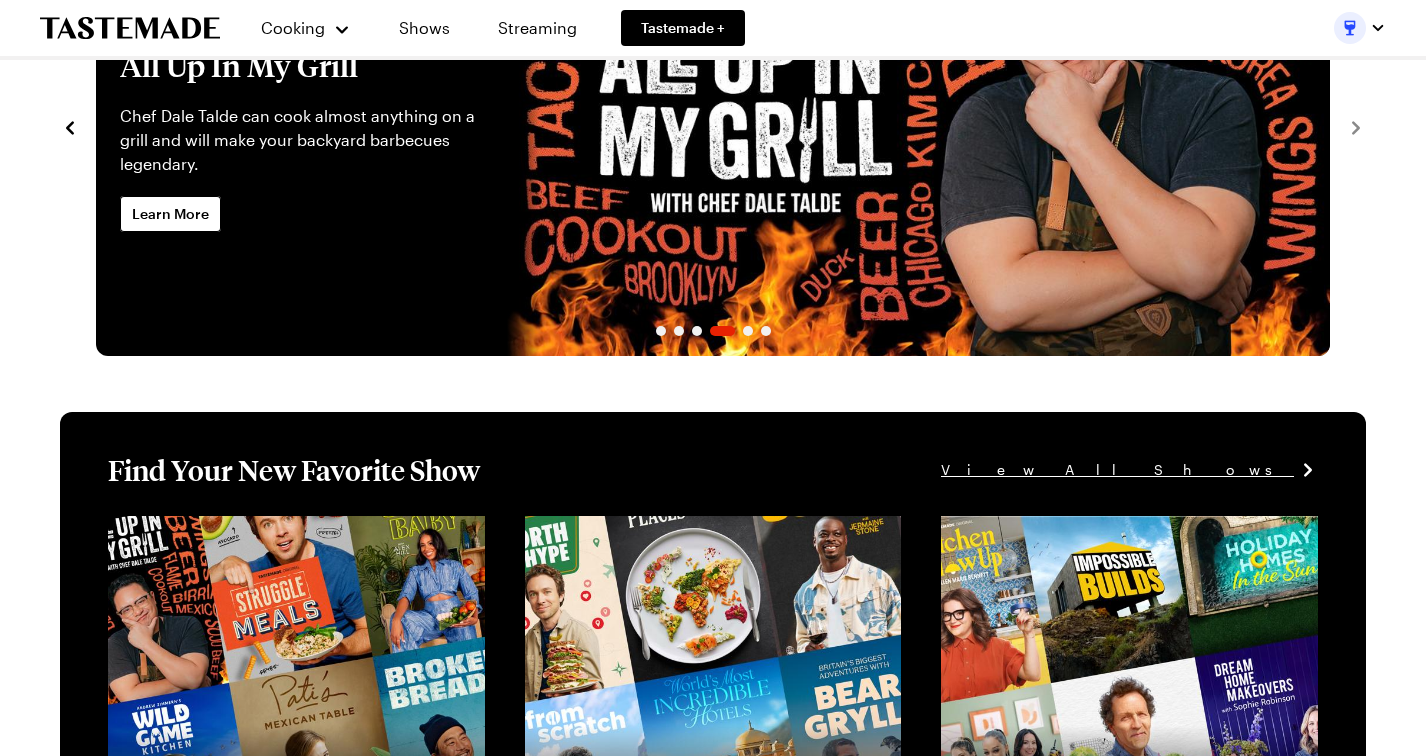 scroll, scrollTop: 0, scrollLeft: 0, axis: both 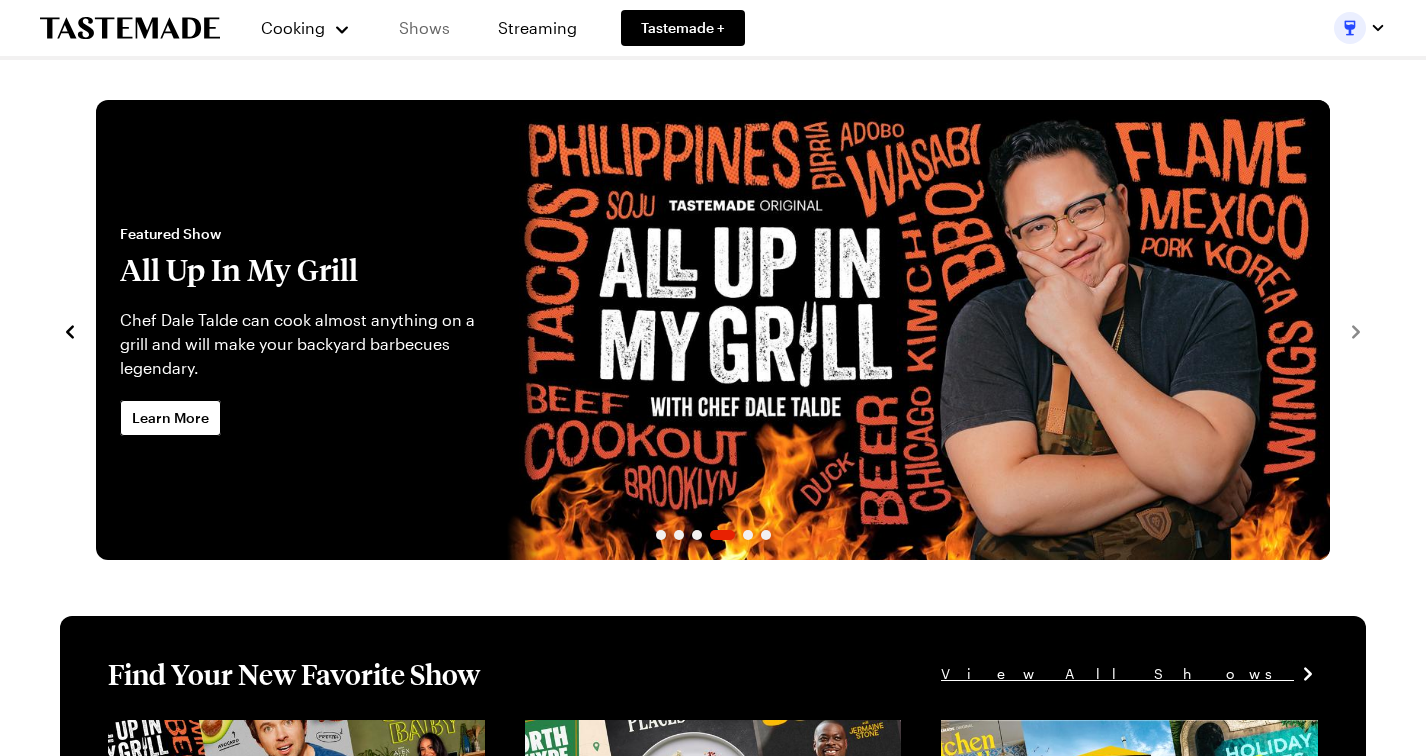click on "Shows" at bounding box center [424, 28] 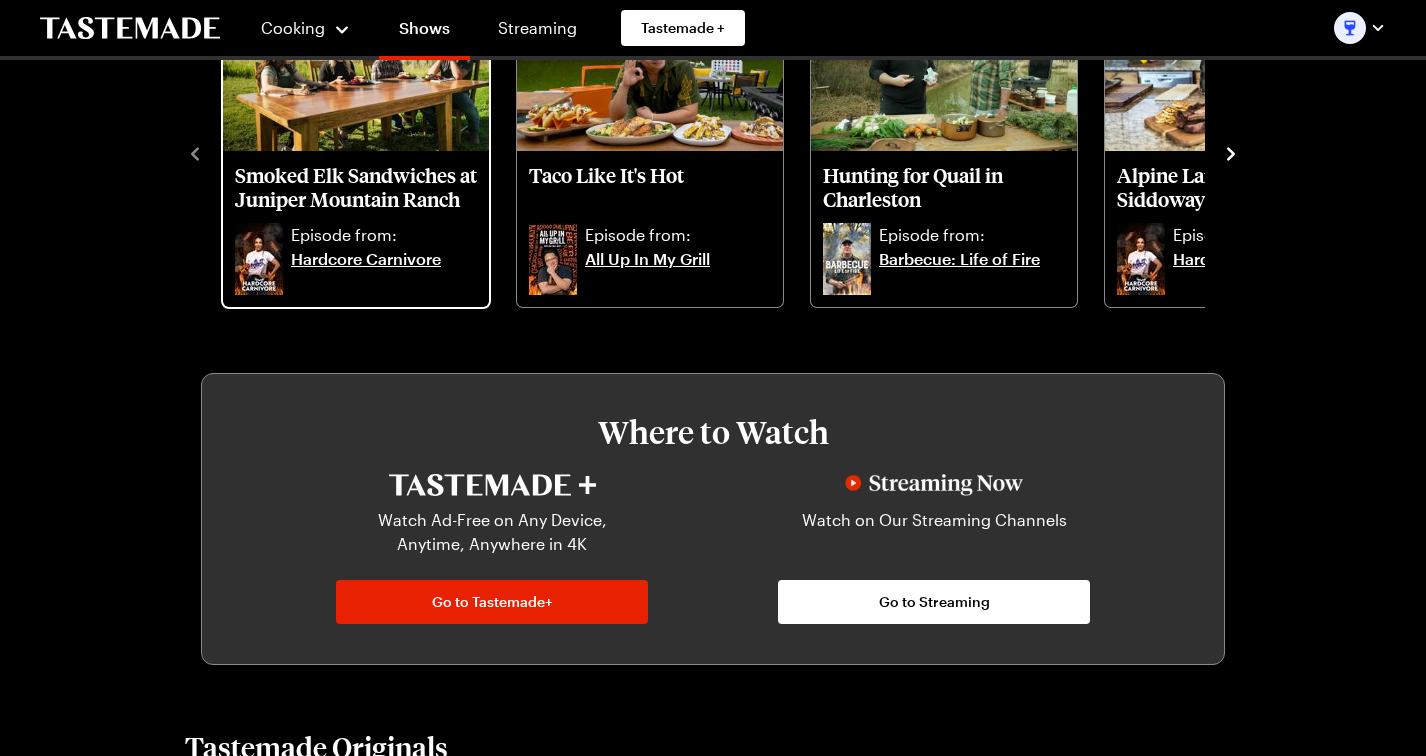 scroll, scrollTop: 707, scrollLeft: 0, axis: vertical 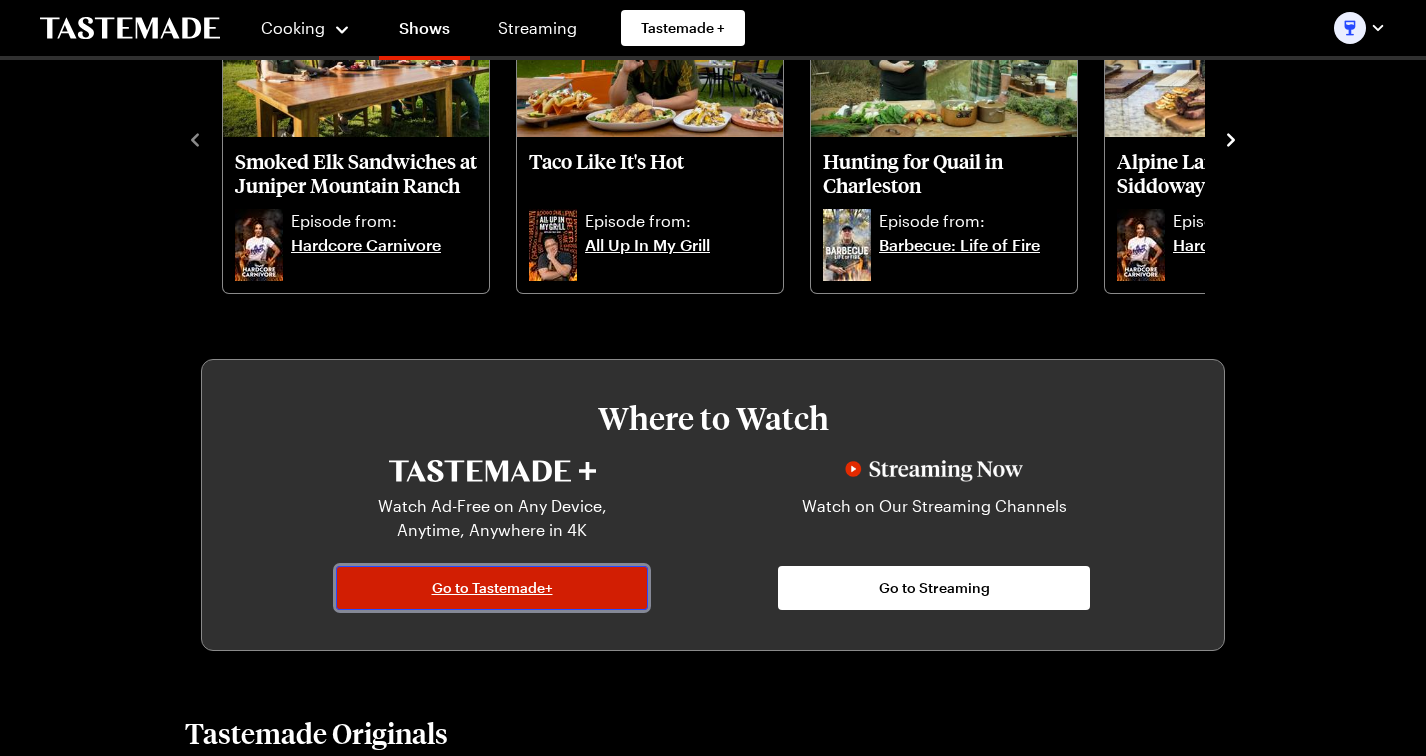 click on "Go to Tastemade+" at bounding box center (492, 588) 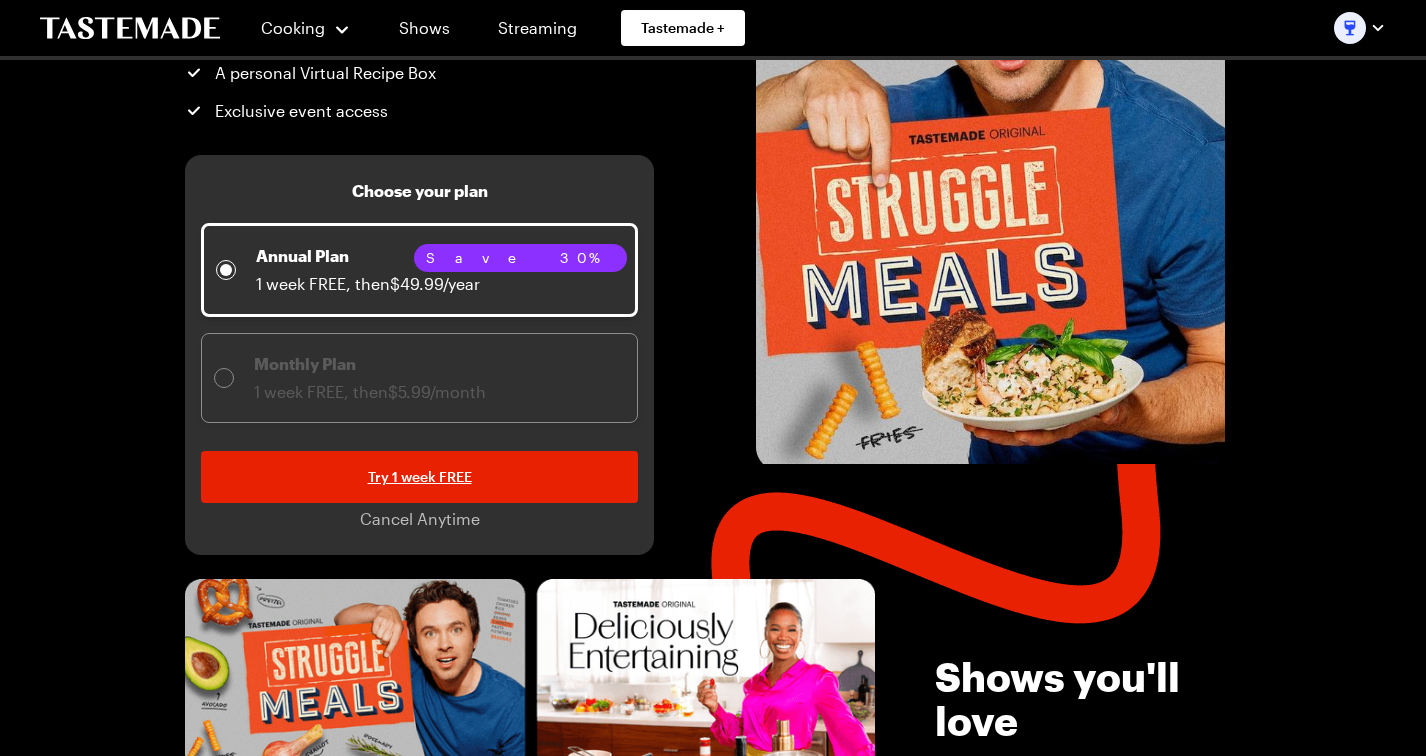 scroll, scrollTop: 0, scrollLeft: 0, axis: both 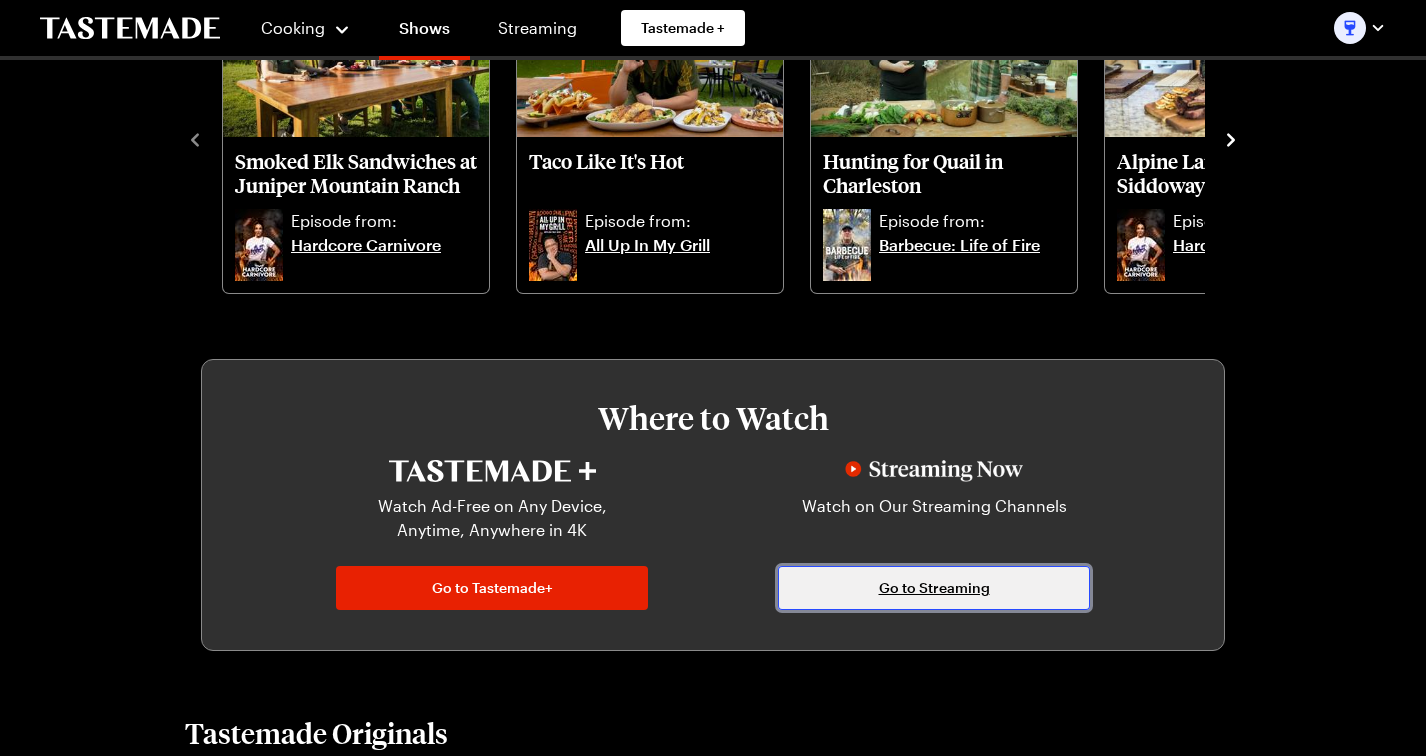 click on "Go to Streaming" at bounding box center [934, 588] 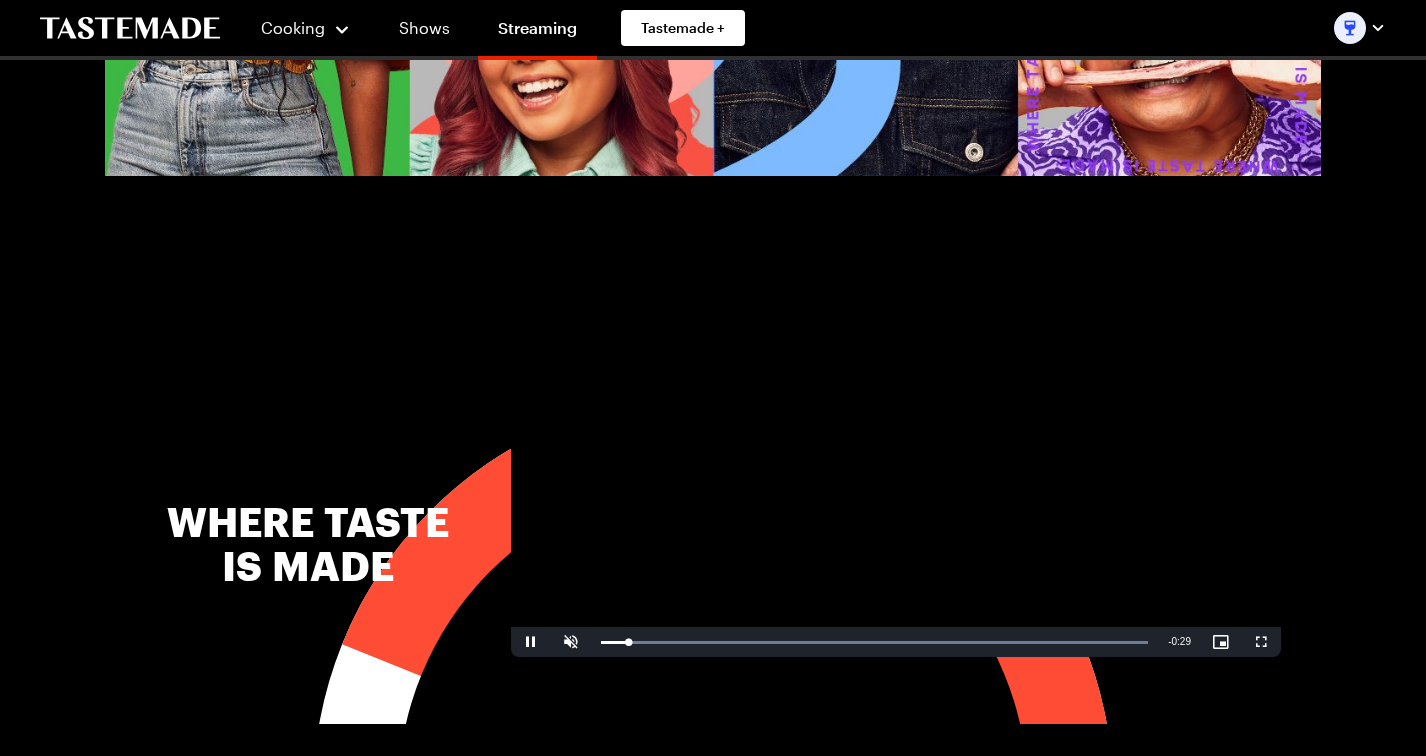 scroll, scrollTop: 436, scrollLeft: 0, axis: vertical 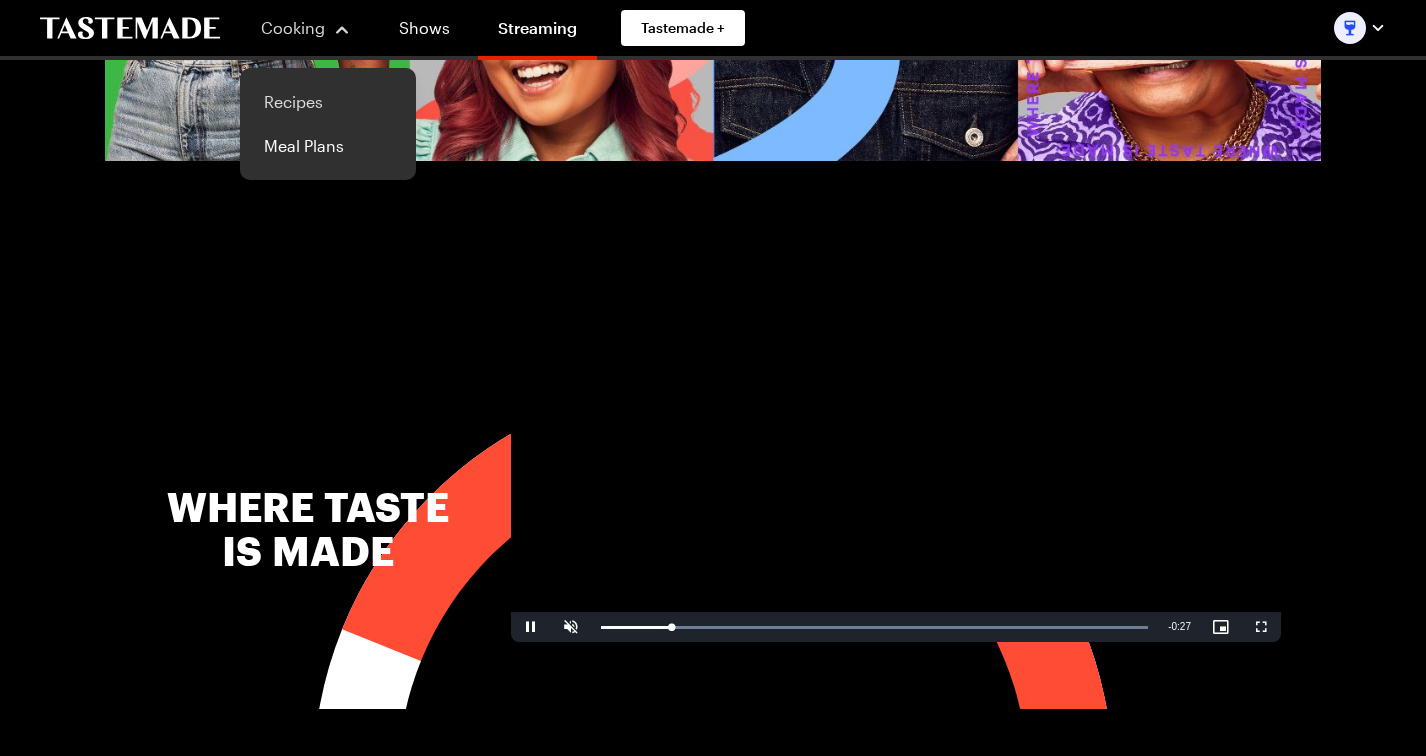 click on "Recipes" at bounding box center [328, 102] 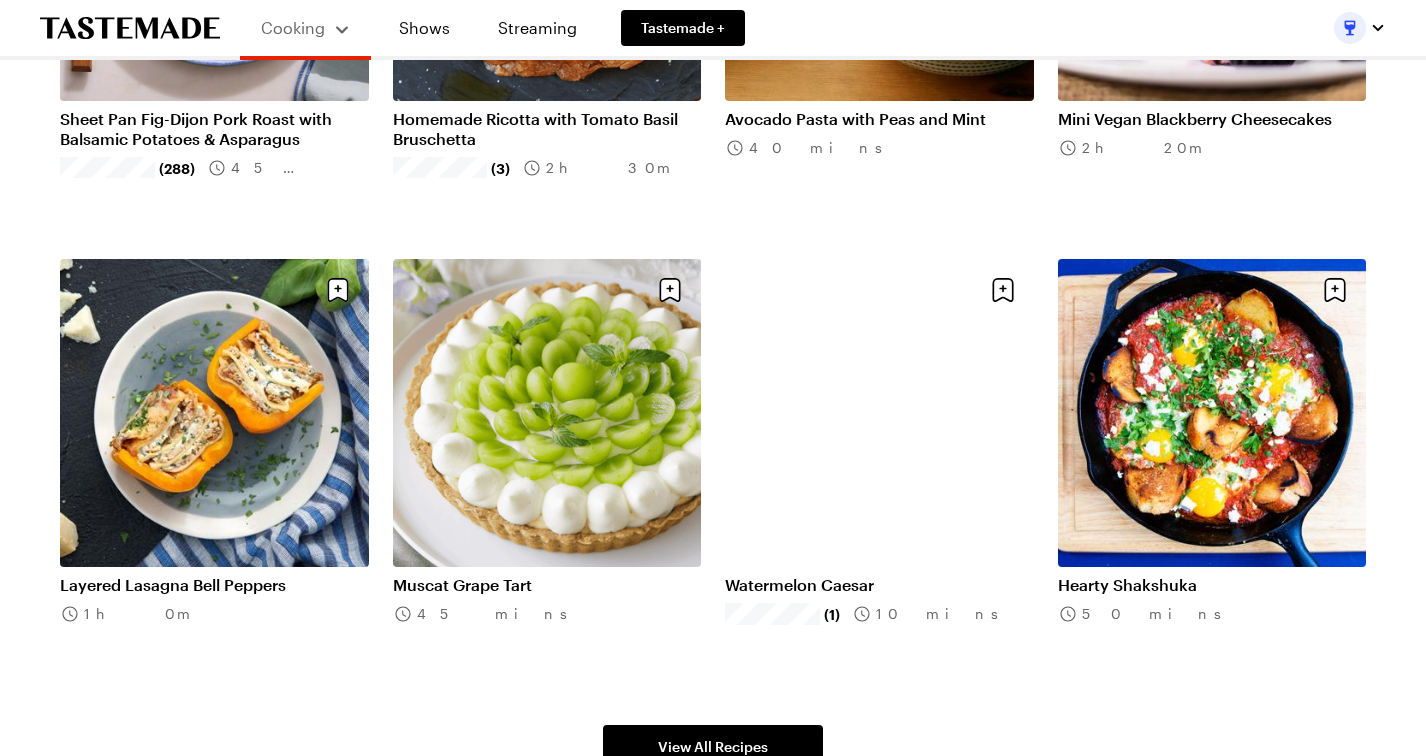 scroll, scrollTop: 989, scrollLeft: 0, axis: vertical 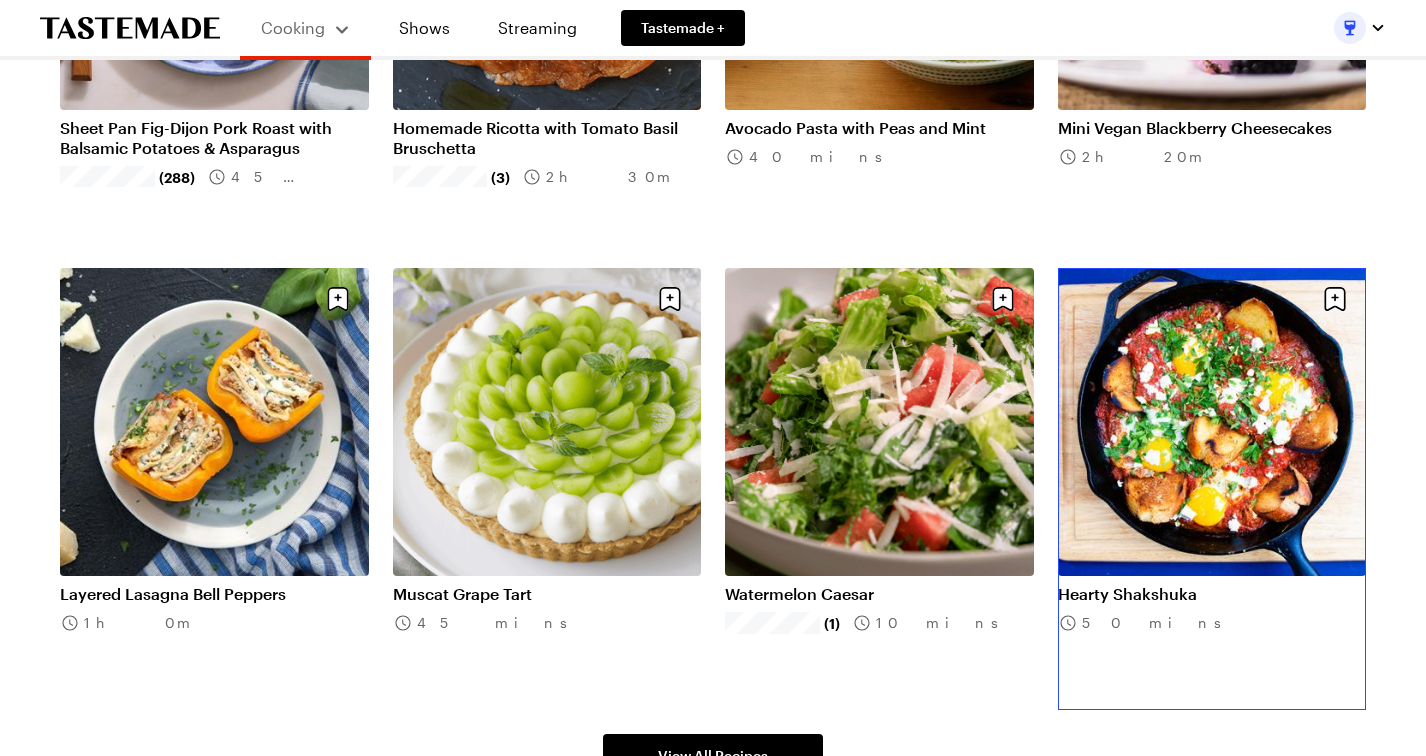 click on "Hearty Shakshuka" at bounding box center (1212, 594) 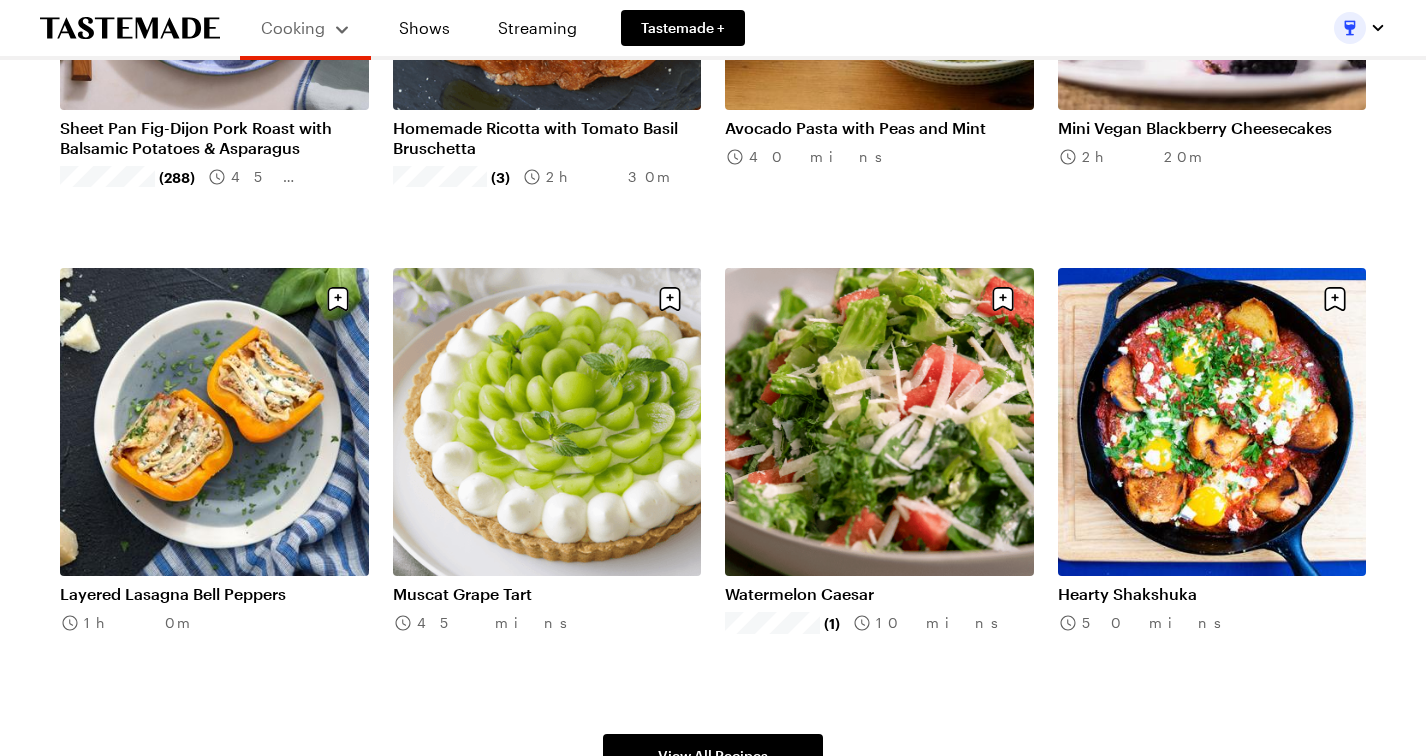 scroll, scrollTop: 0, scrollLeft: 0, axis: both 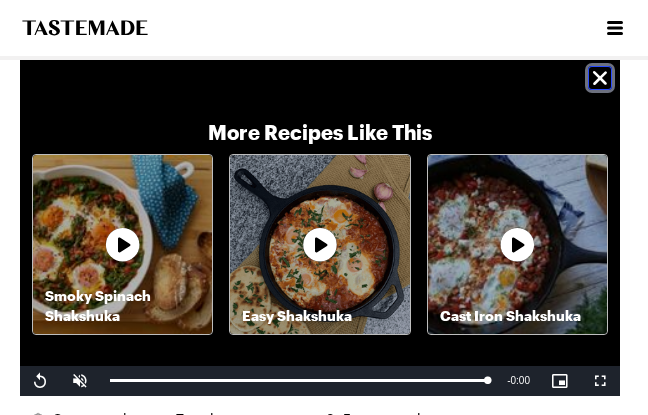 click 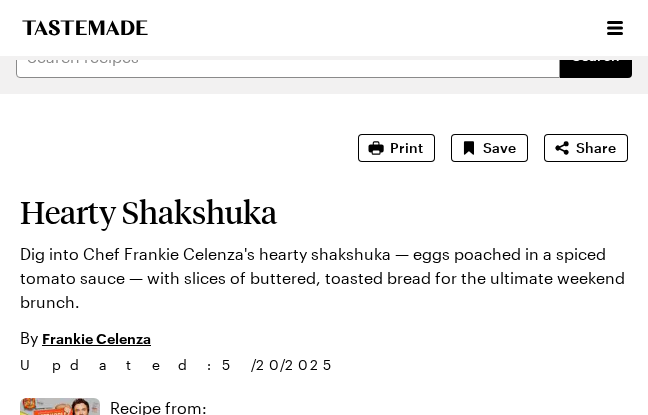 scroll, scrollTop: 0, scrollLeft: 0, axis: both 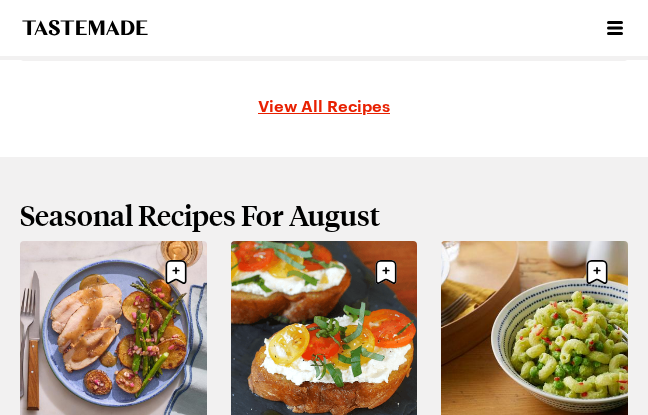 click on "View All Recipes" at bounding box center (324, 105) 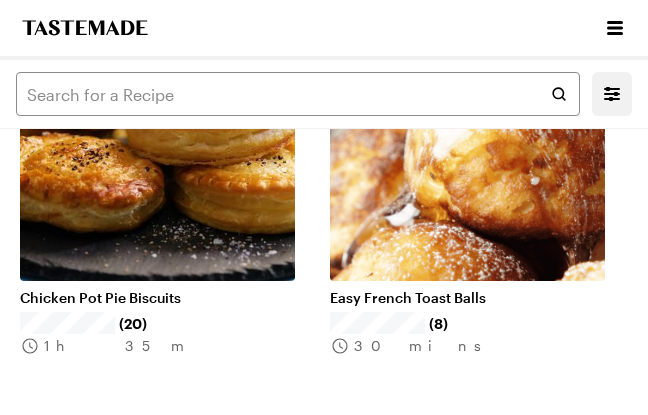 scroll, scrollTop: 0, scrollLeft: 0, axis: both 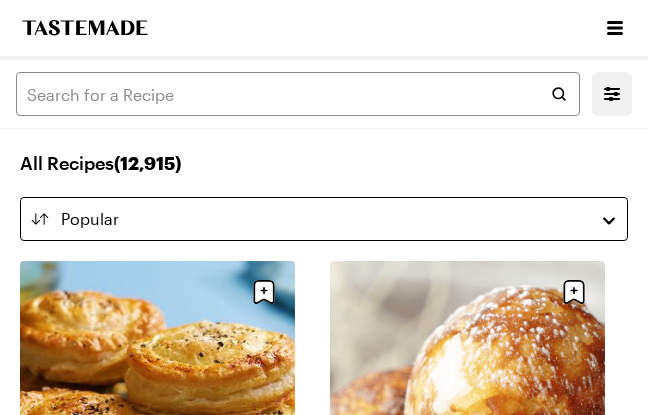 click on "Popular" at bounding box center (324, 219) 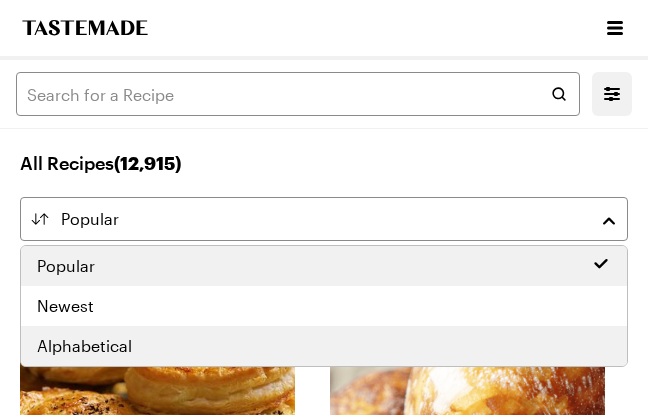 click on "Alphabetical" at bounding box center [84, 346] 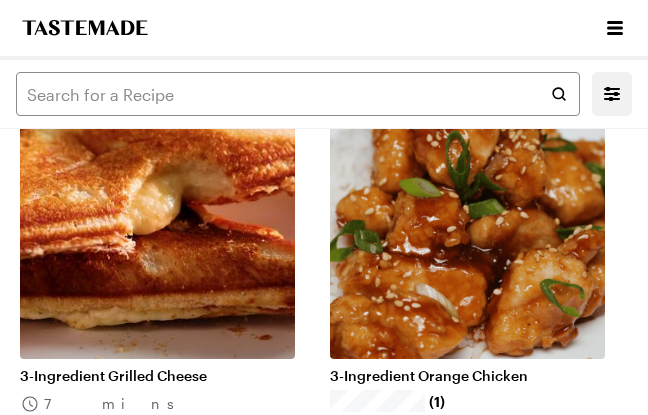 scroll, scrollTop: 4178, scrollLeft: 0, axis: vertical 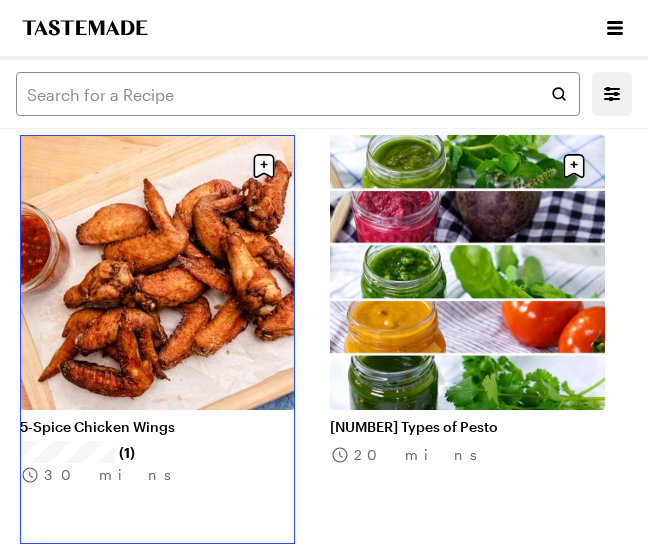 click on "5-Spice Chicken Wings" at bounding box center [157, 427] 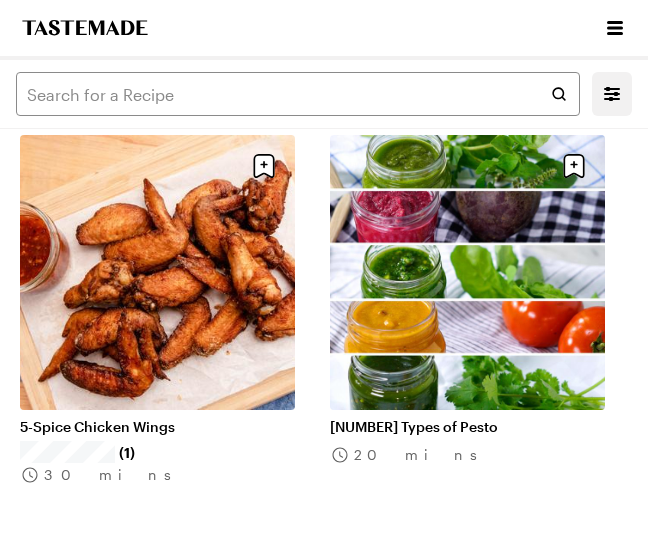 scroll, scrollTop: 0, scrollLeft: 0, axis: both 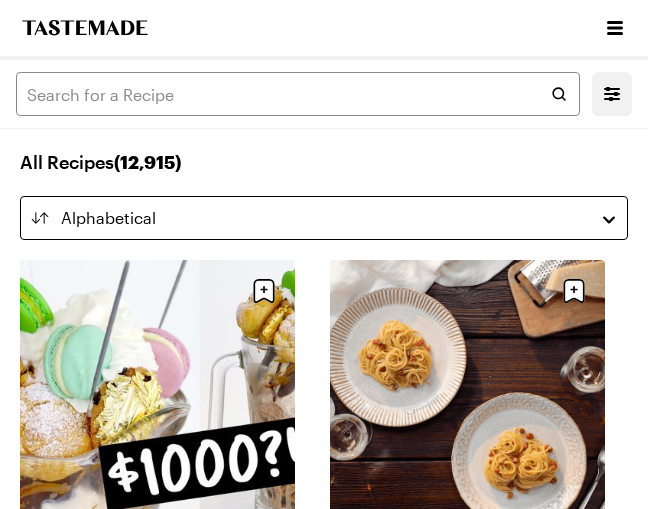 click on "Alphabetical" at bounding box center [324, 218] 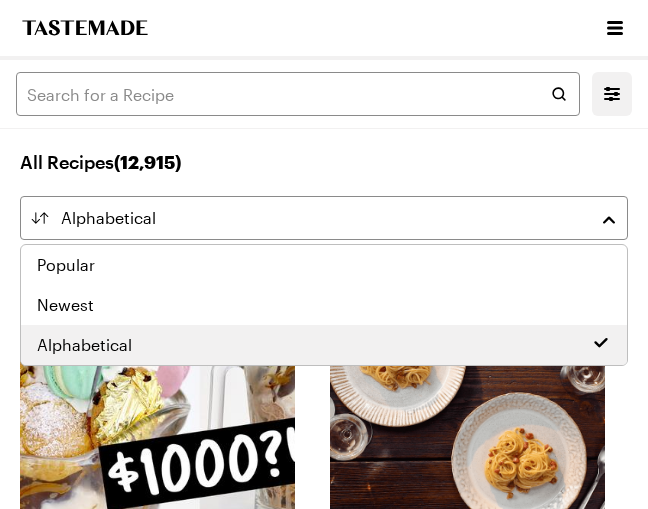 click on "All Recipes  ( [NUMBER] ) Alphabetical" at bounding box center [324, 194] 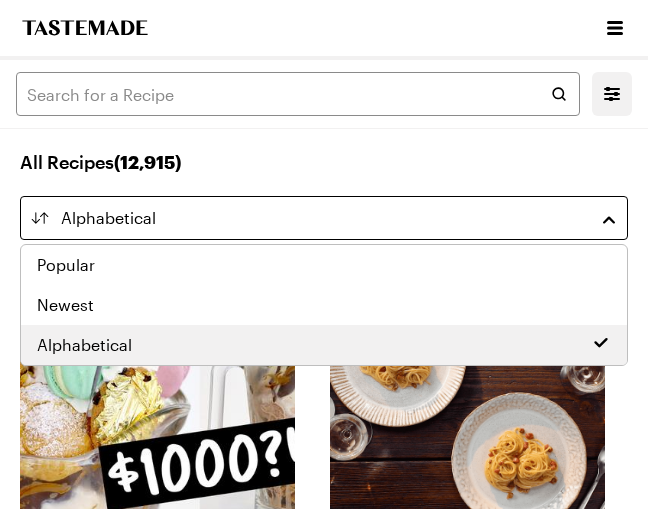 click on "Alphabetical" at bounding box center [324, 218] 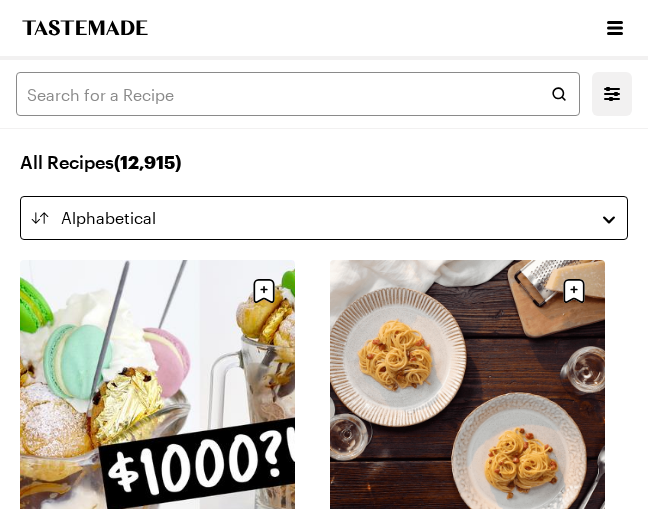click on "Alphabetical" at bounding box center (324, 218) 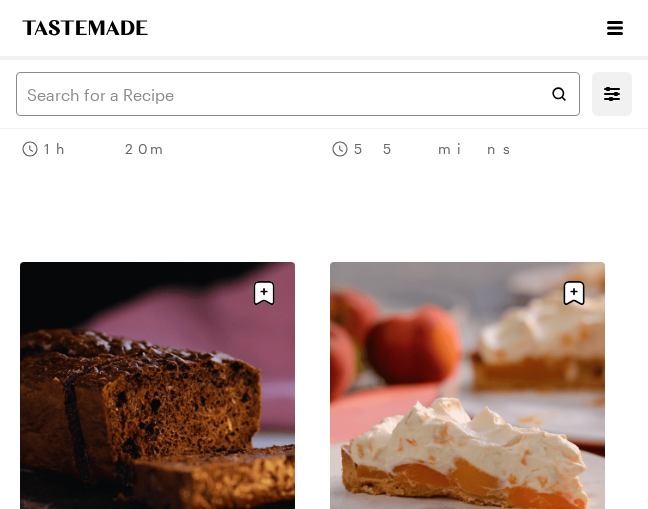 scroll, scrollTop: 7532, scrollLeft: 0, axis: vertical 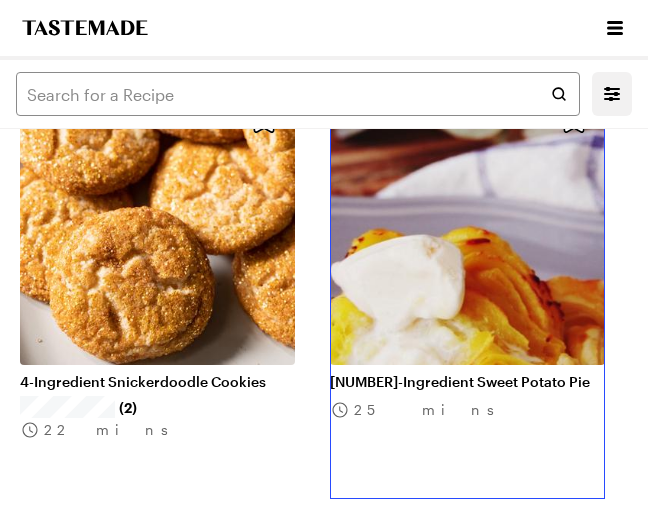 click on "[NUMBER]-Ingredient Sweet Potato Pie" at bounding box center [467, 382] 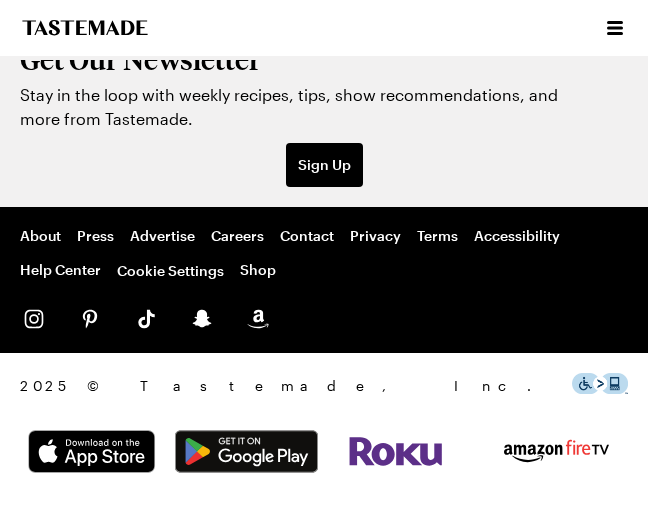 scroll, scrollTop: 0, scrollLeft: 0, axis: both 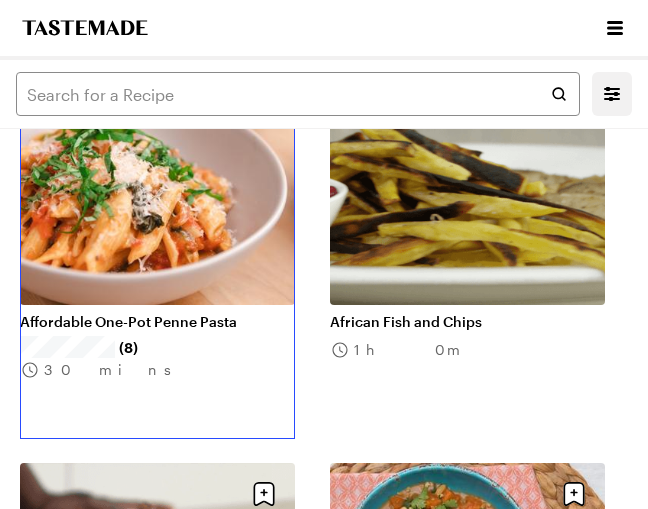 click on "Affordable One-Pot Penne Pasta" at bounding box center (157, 322) 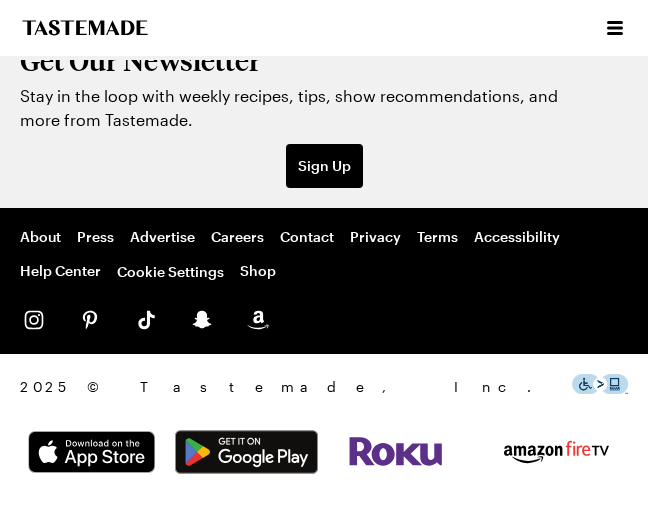 scroll, scrollTop: 0, scrollLeft: 0, axis: both 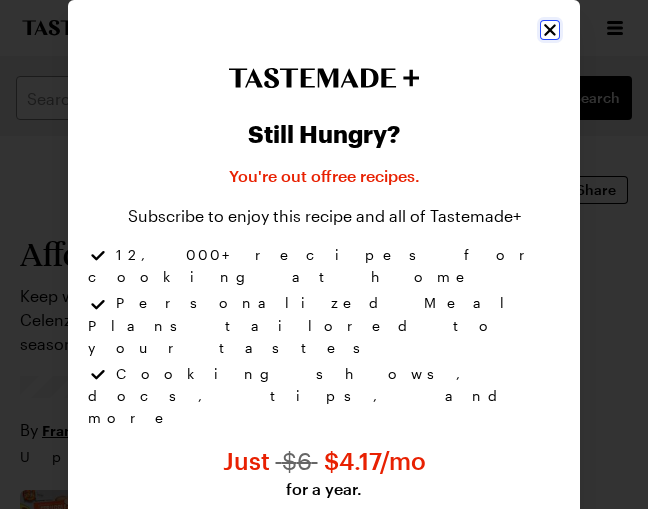 click 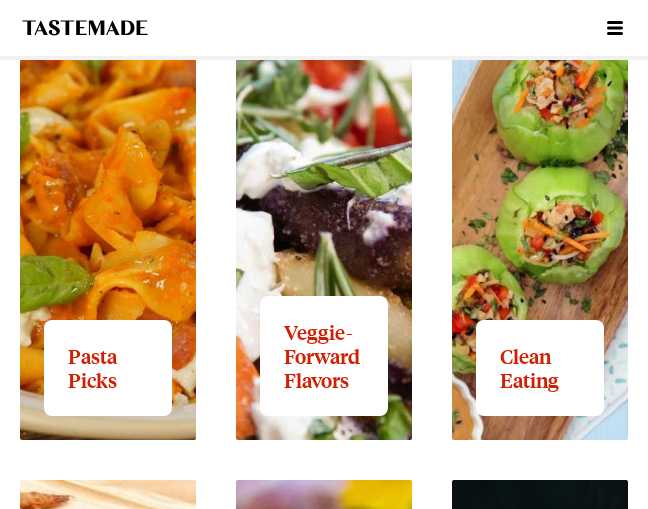 scroll, scrollTop: 2360, scrollLeft: 0, axis: vertical 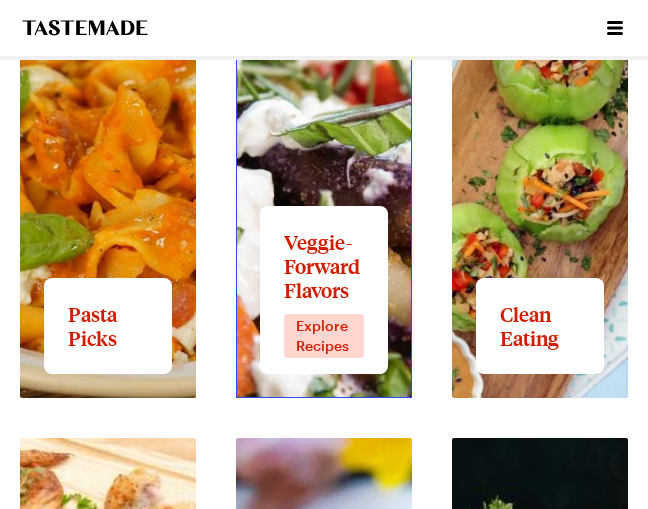 click on "View full content for Veggie-Forward Flavors" at bounding box center (313, -67) 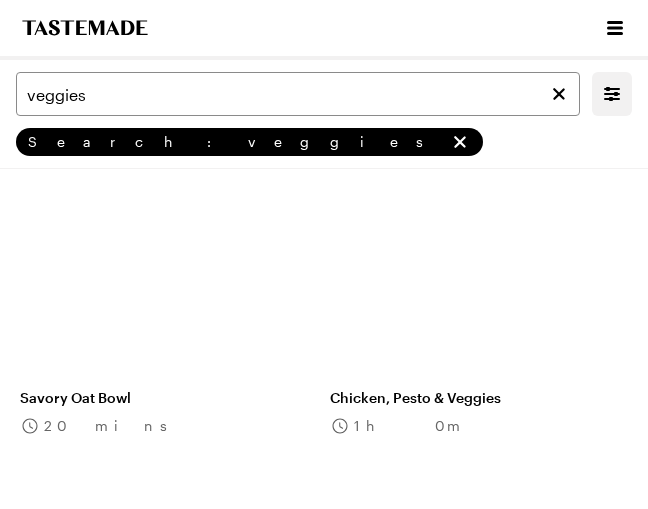 scroll, scrollTop: 0, scrollLeft: 0, axis: both 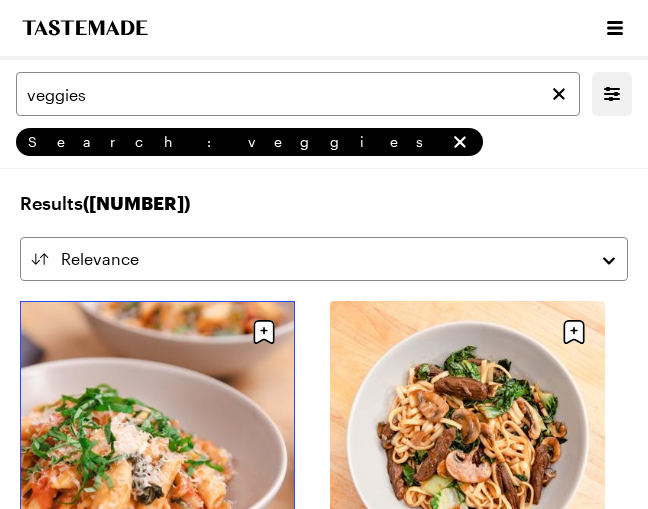 click on "Affordable One-Pot Penne Pasta" at bounding box center [157, 593] 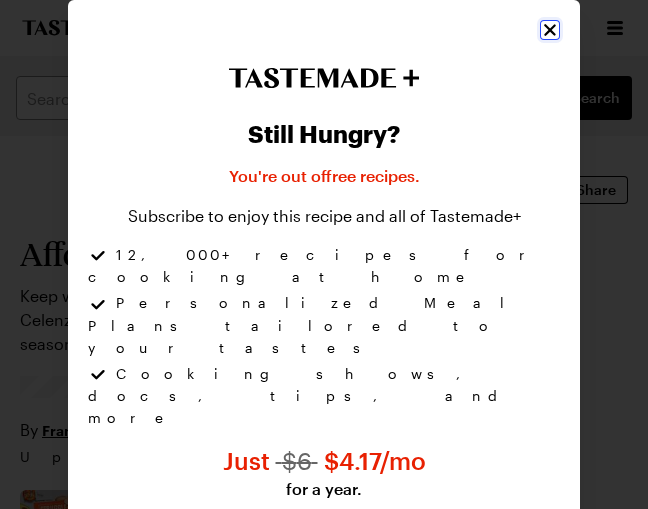 click 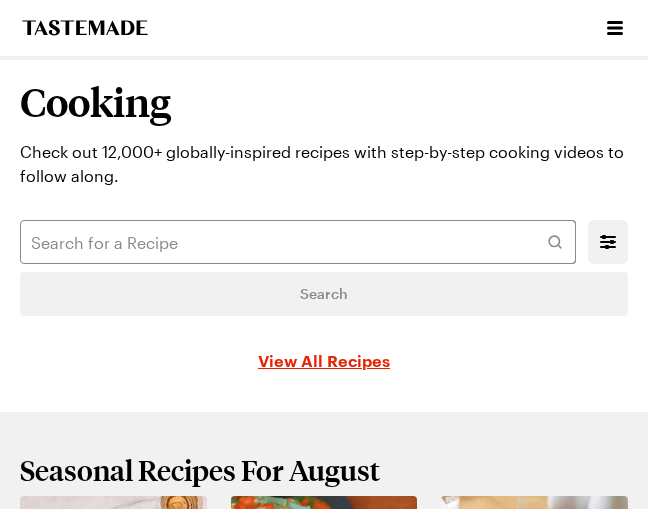 click 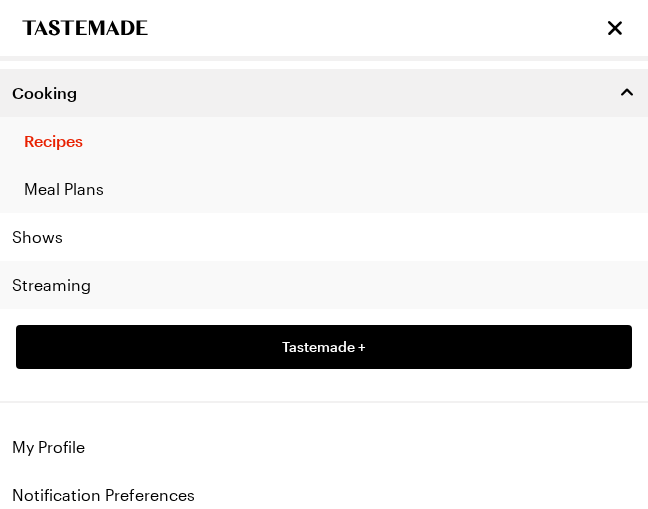 click on "Streaming" at bounding box center [324, 285] 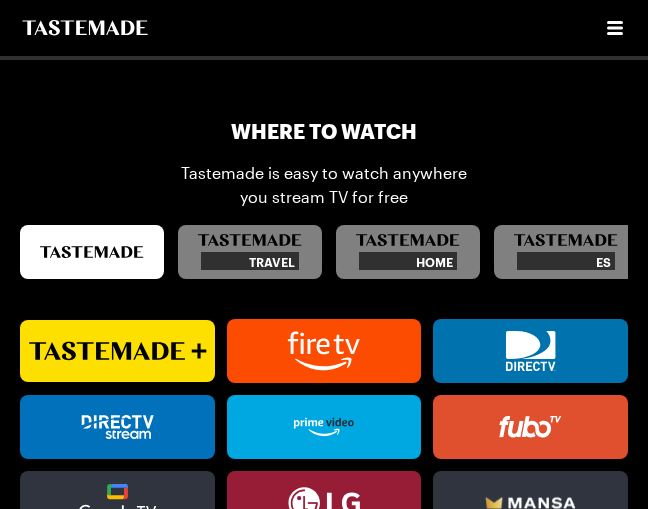 scroll, scrollTop: 0, scrollLeft: 0, axis: both 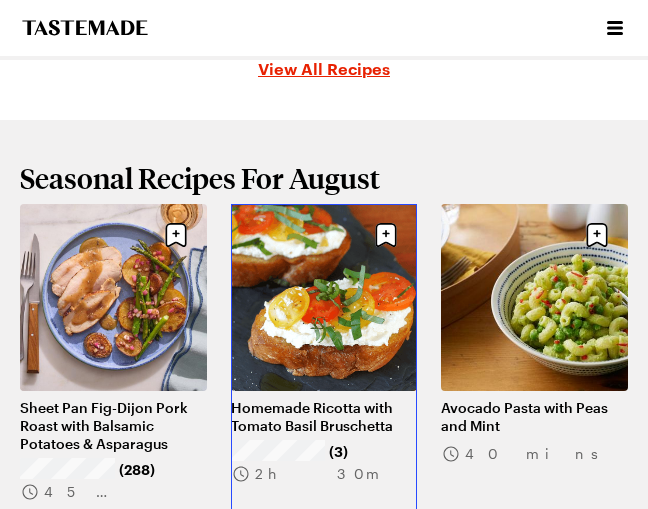 click on "Homemade Ricotta with Tomato Basil Bruschetta" at bounding box center [324, 417] 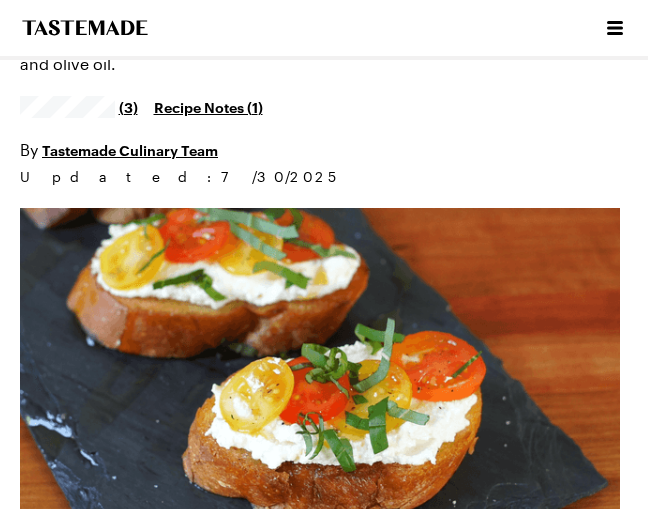 scroll, scrollTop: 0, scrollLeft: 0, axis: both 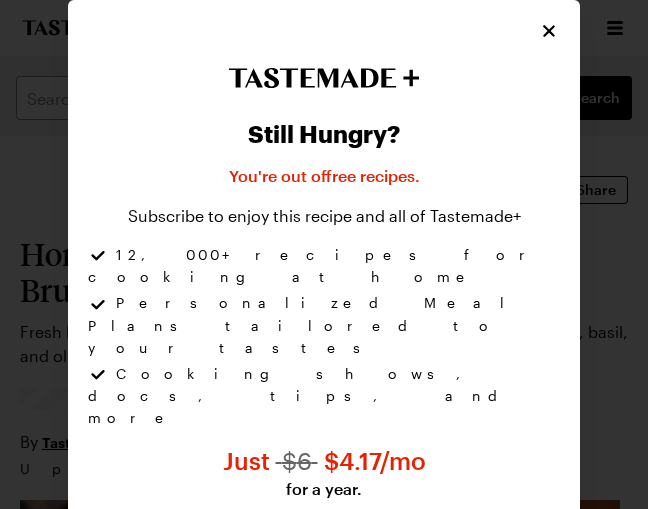 type on "x" 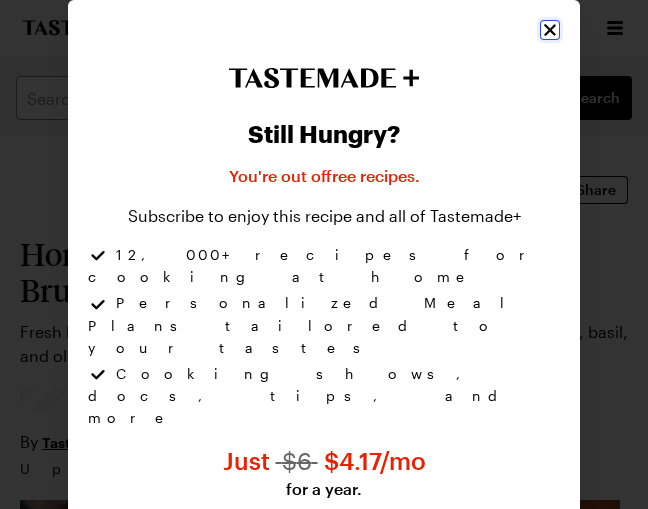 click 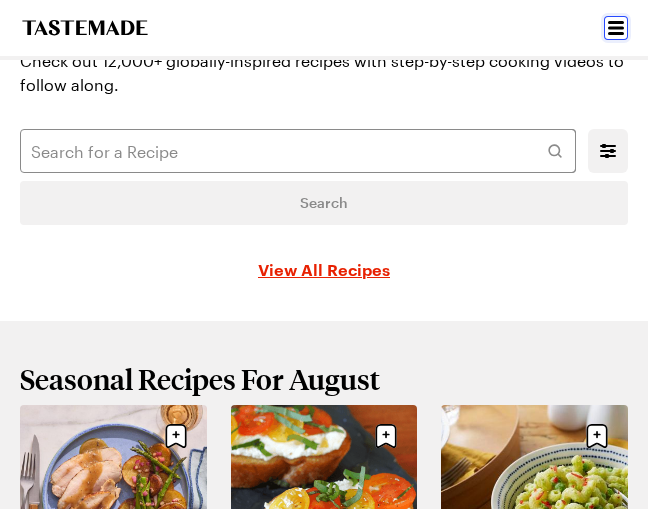 scroll, scrollTop: 0, scrollLeft: 0, axis: both 